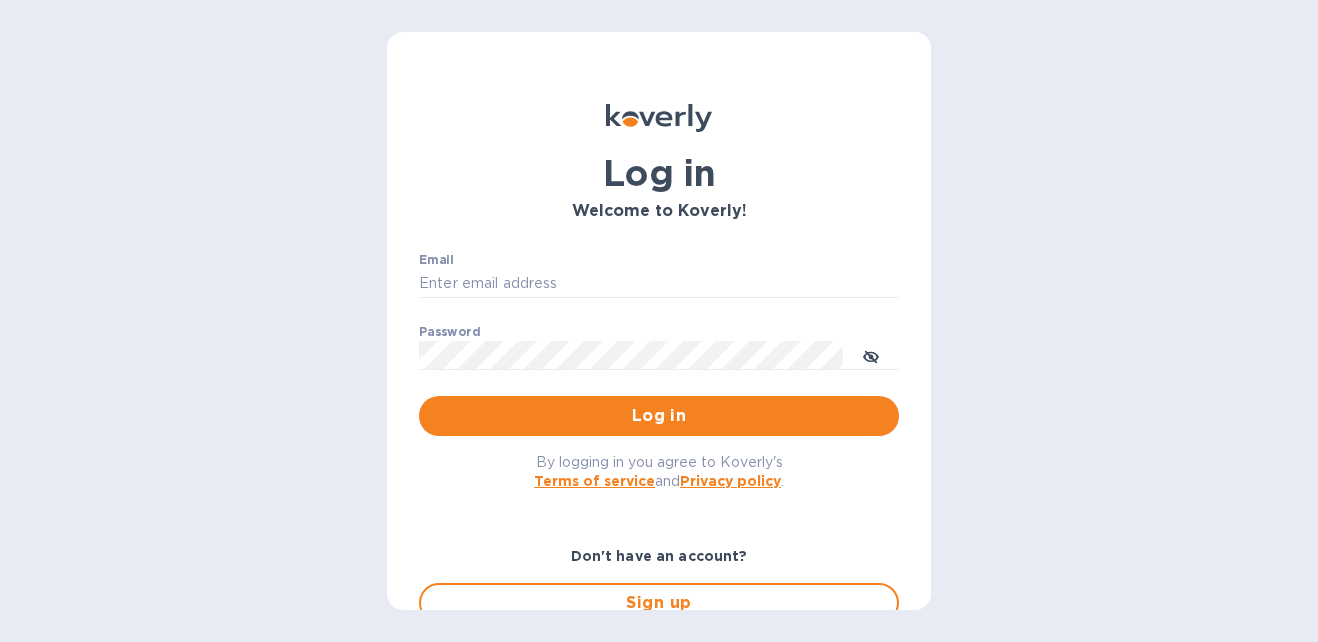 scroll, scrollTop: 0, scrollLeft: 0, axis: both 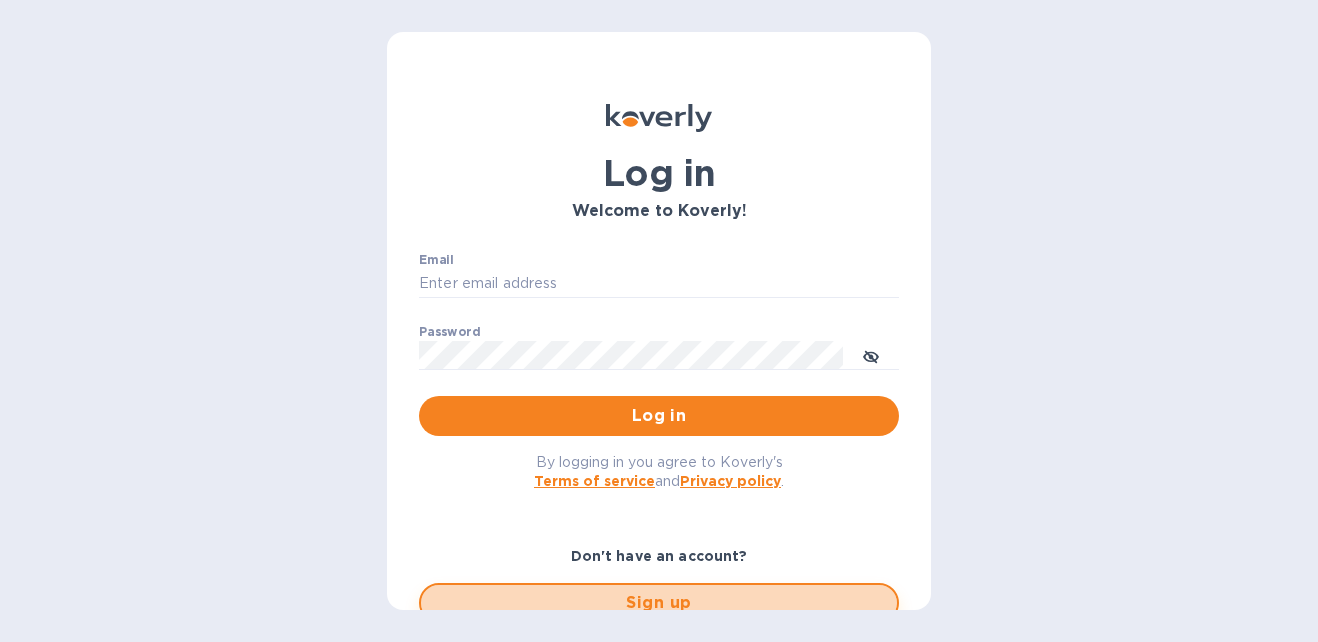 click on "Sign up" at bounding box center [659, 603] 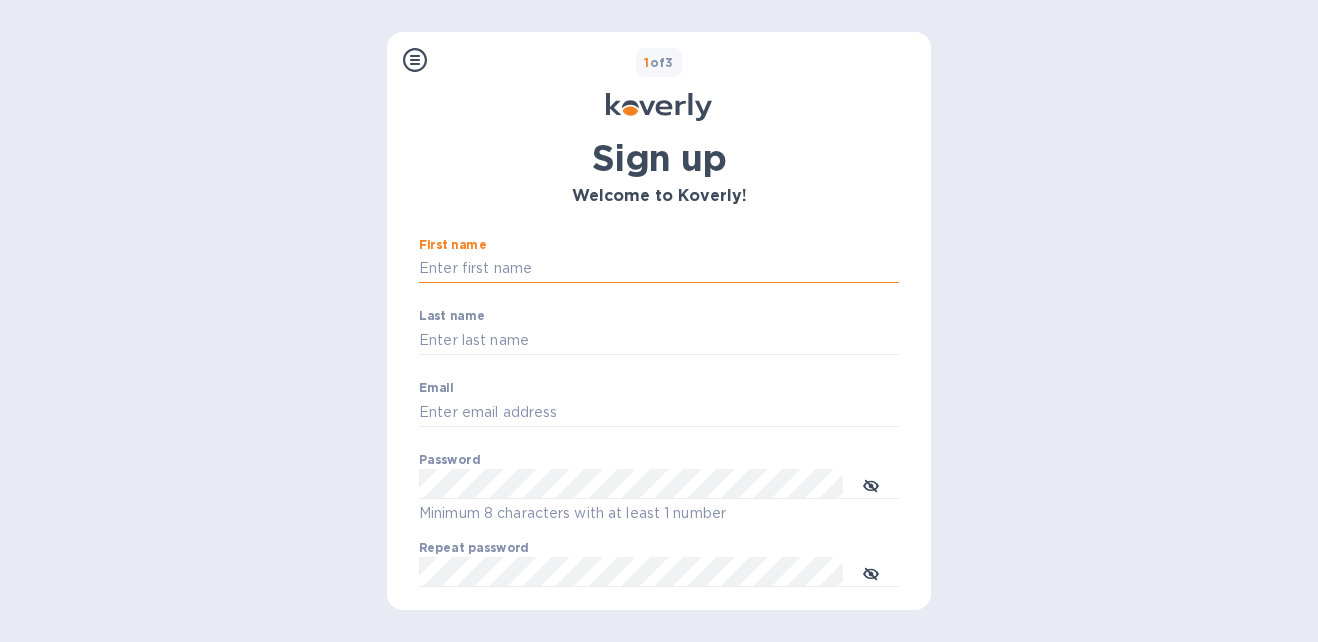 click on "First name" at bounding box center [659, 269] 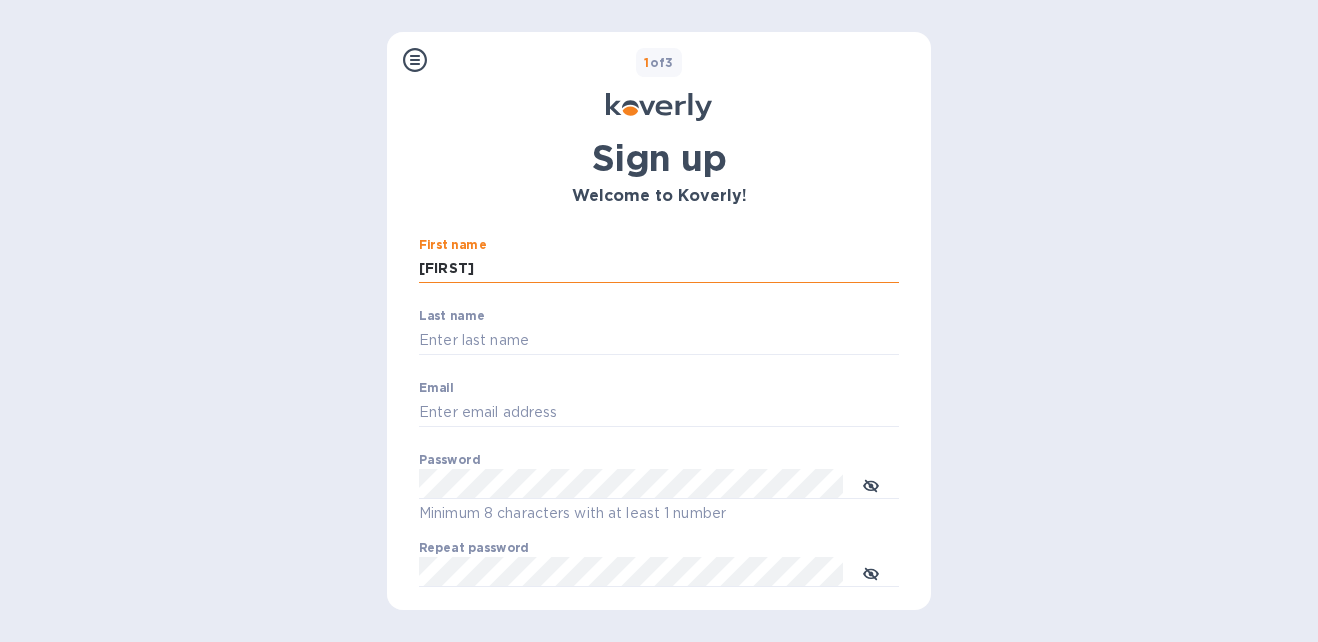 type on "[FIRST]" 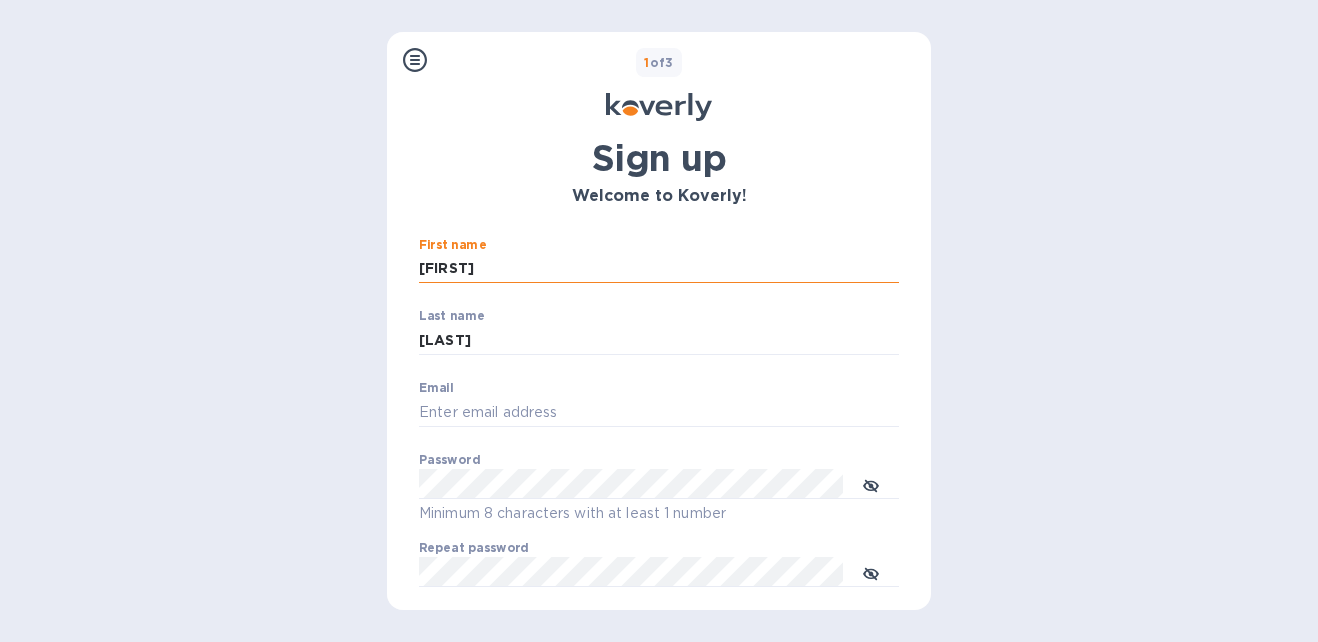 type on "aleks@vrbaswines.com" 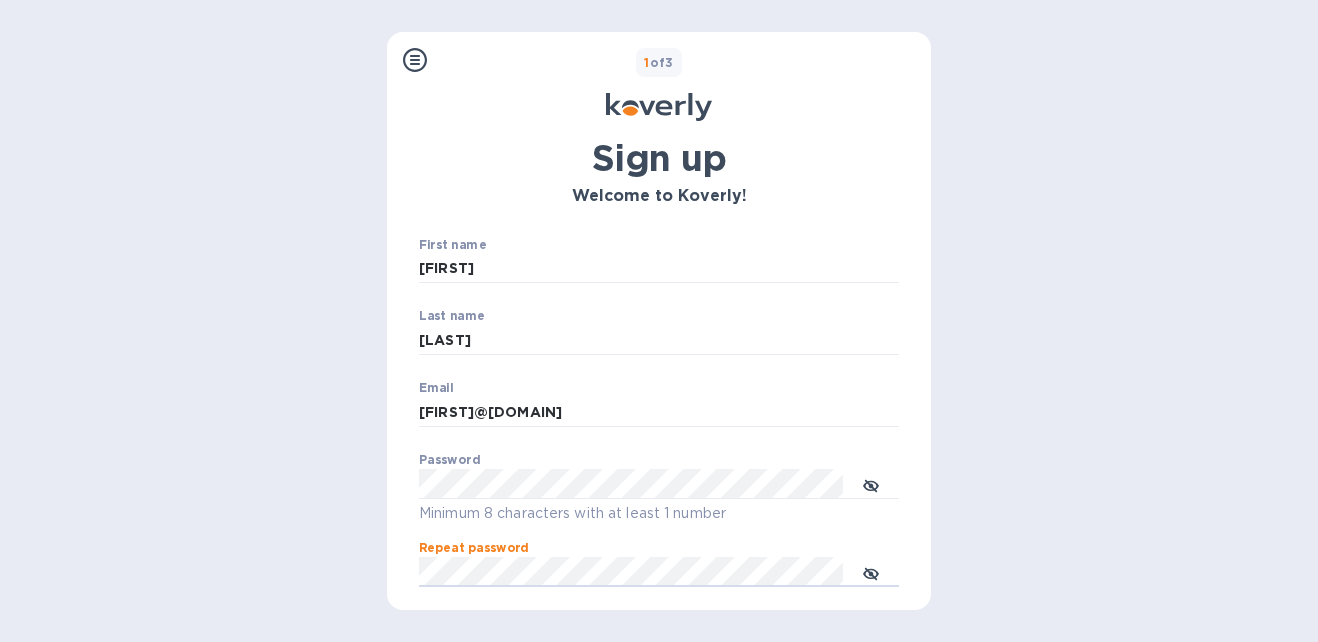scroll, scrollTop: 78, scrollLeft: 0, axis: vertical 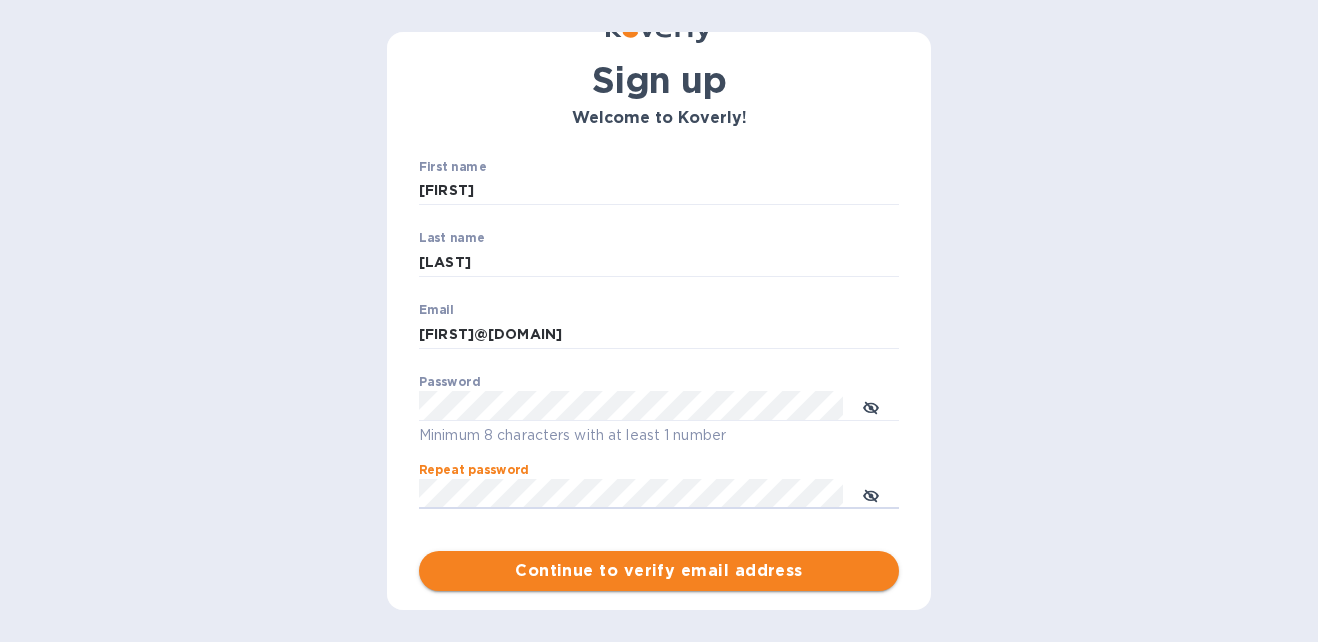 click on "Continue to verify email address" at bounding box center (659, 571) 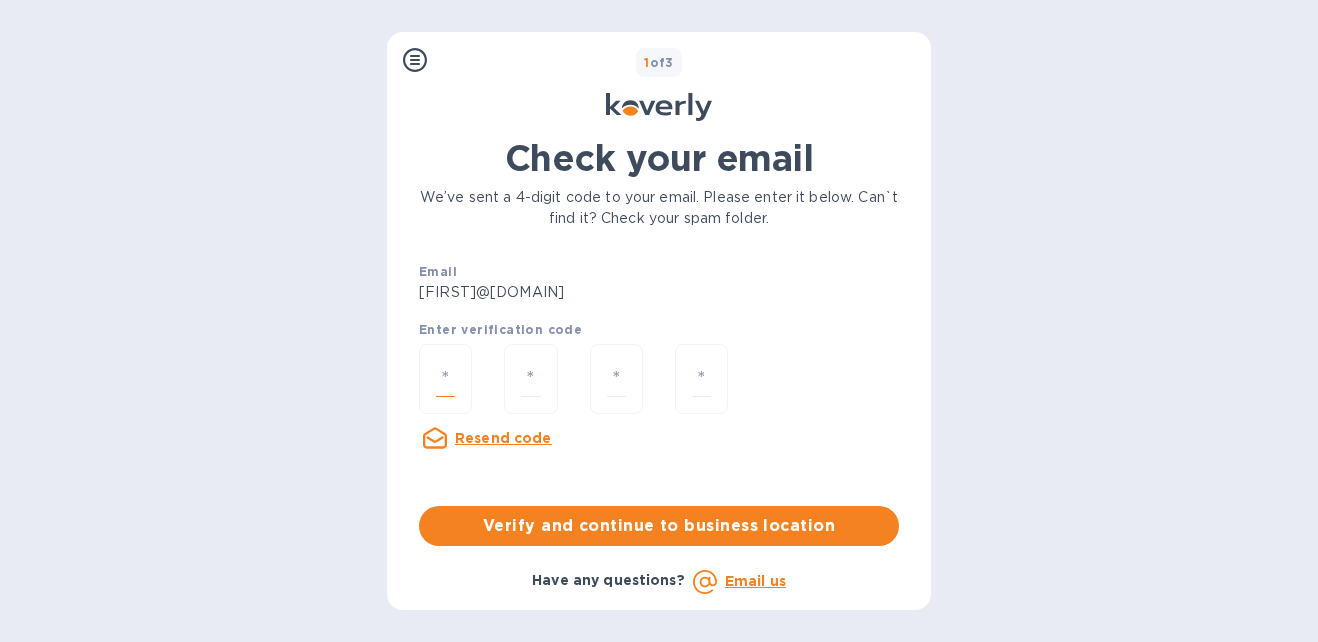 click at bounding box center (445, 379) 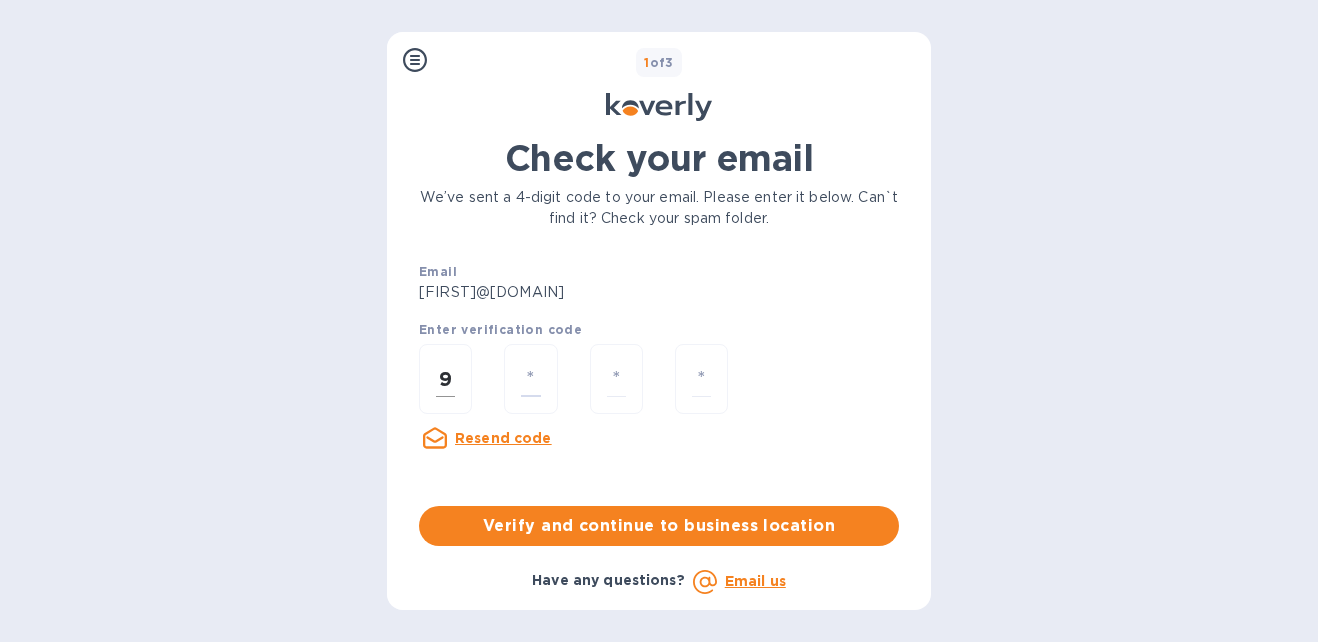 type on "6" 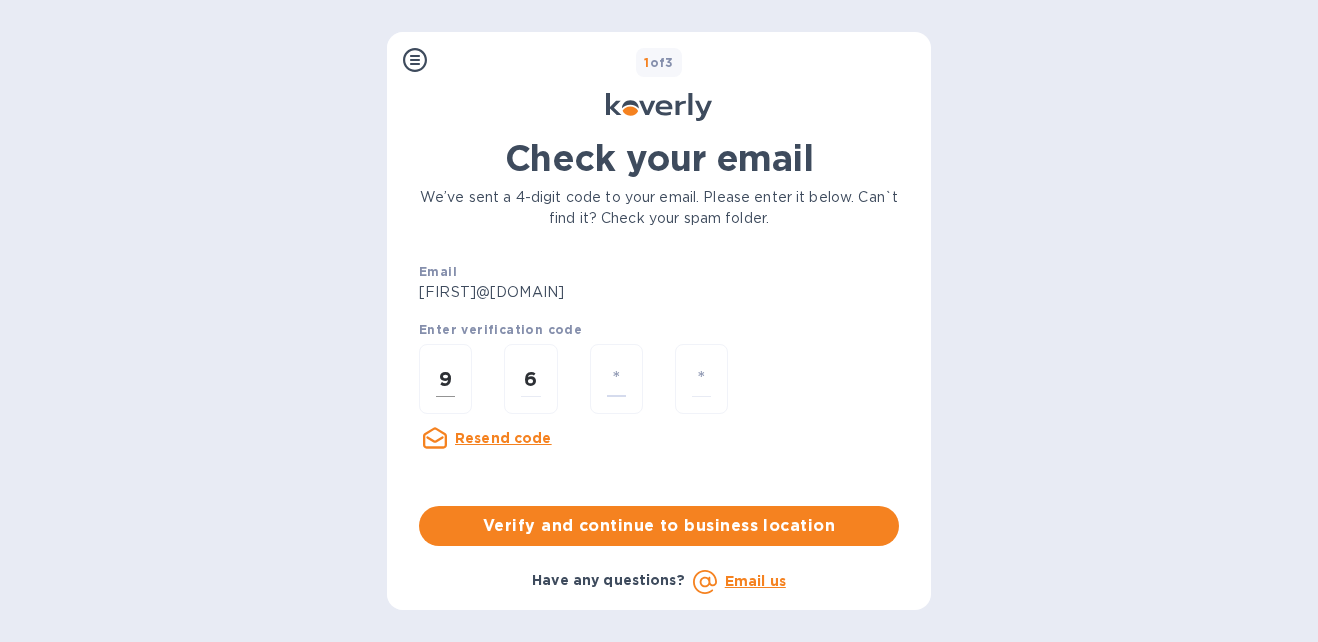 type on "1" 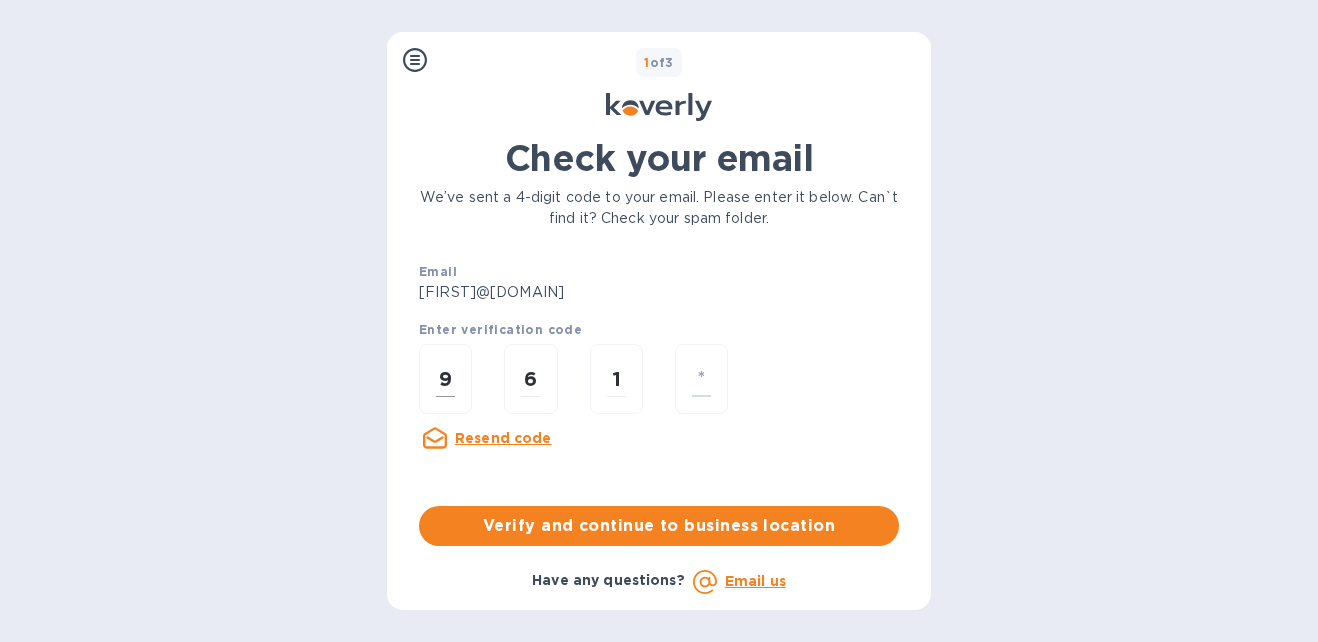 type on "5" 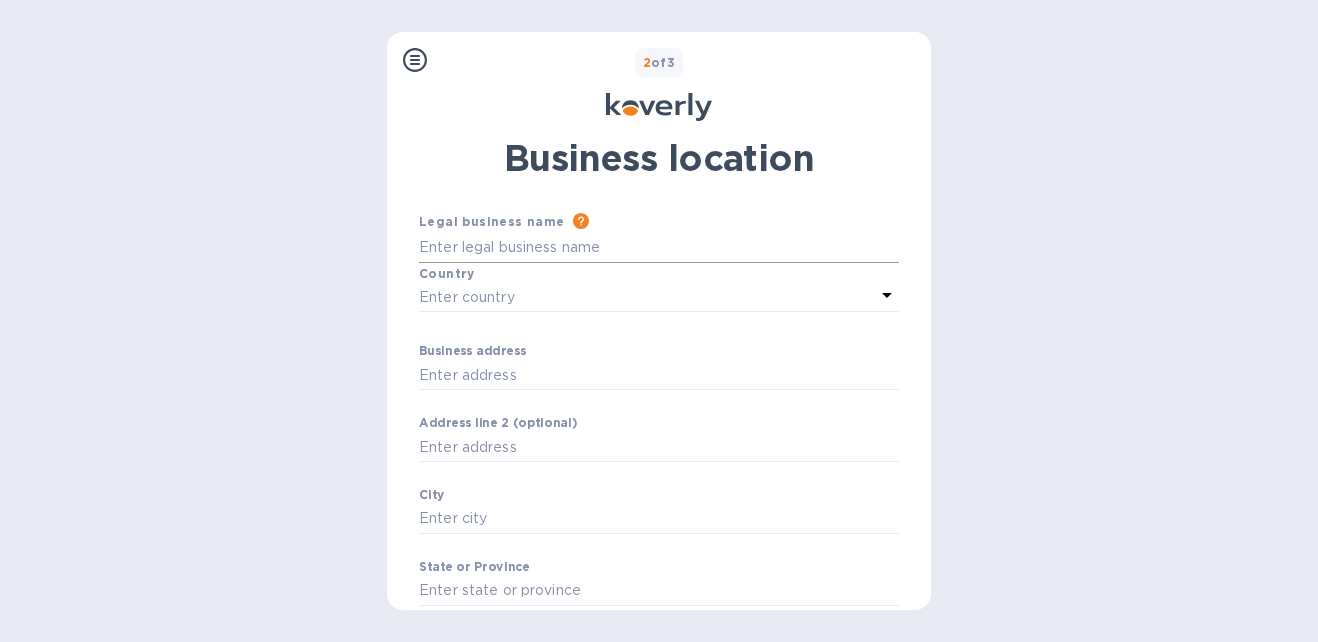 click on "Business address" at bounding box center (659, 248) 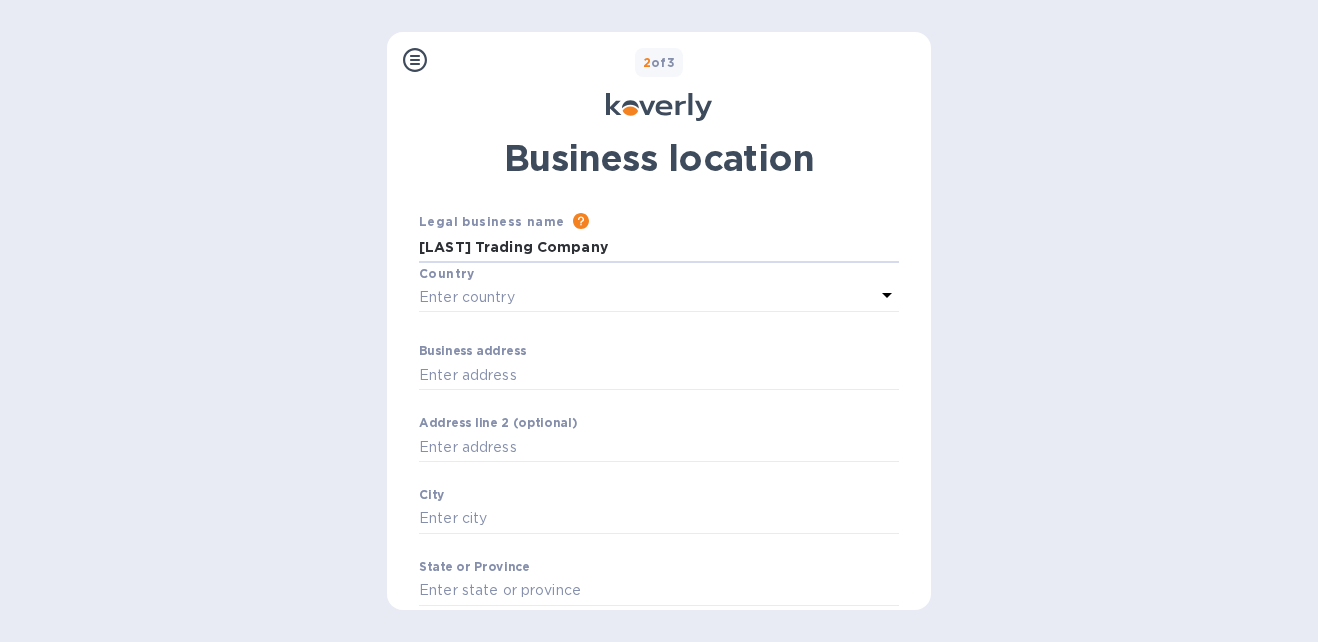type on "[COMPANY]" 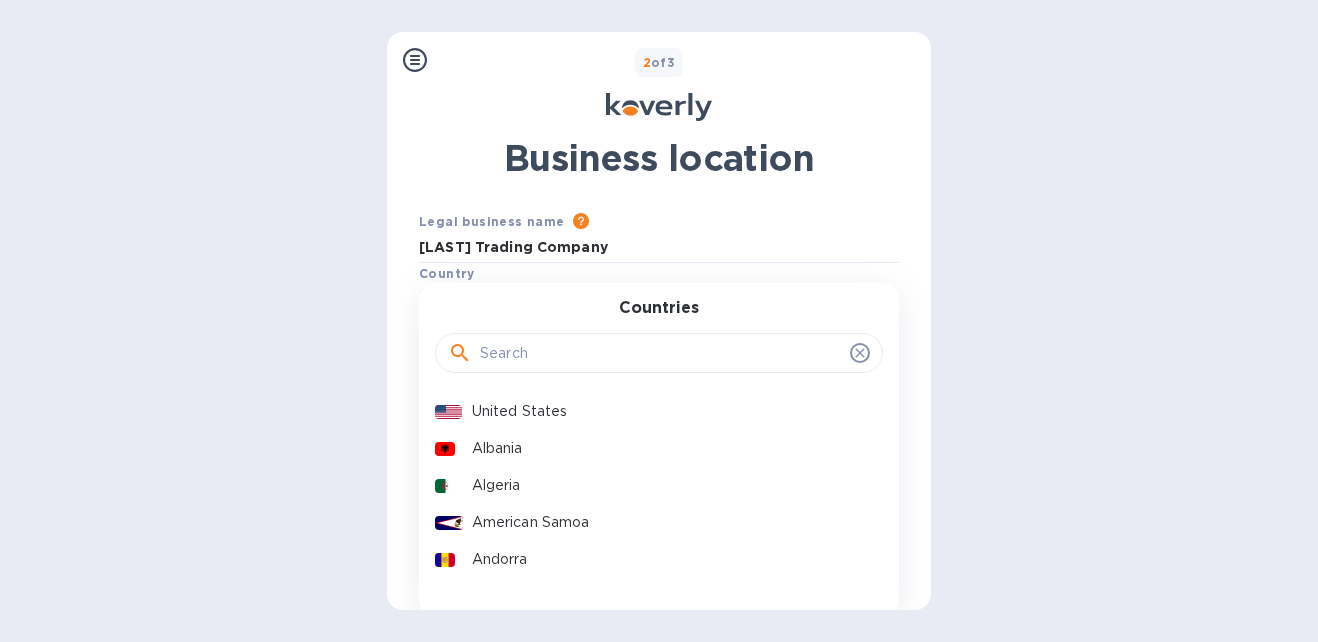 click at bounding box center (661, 353) 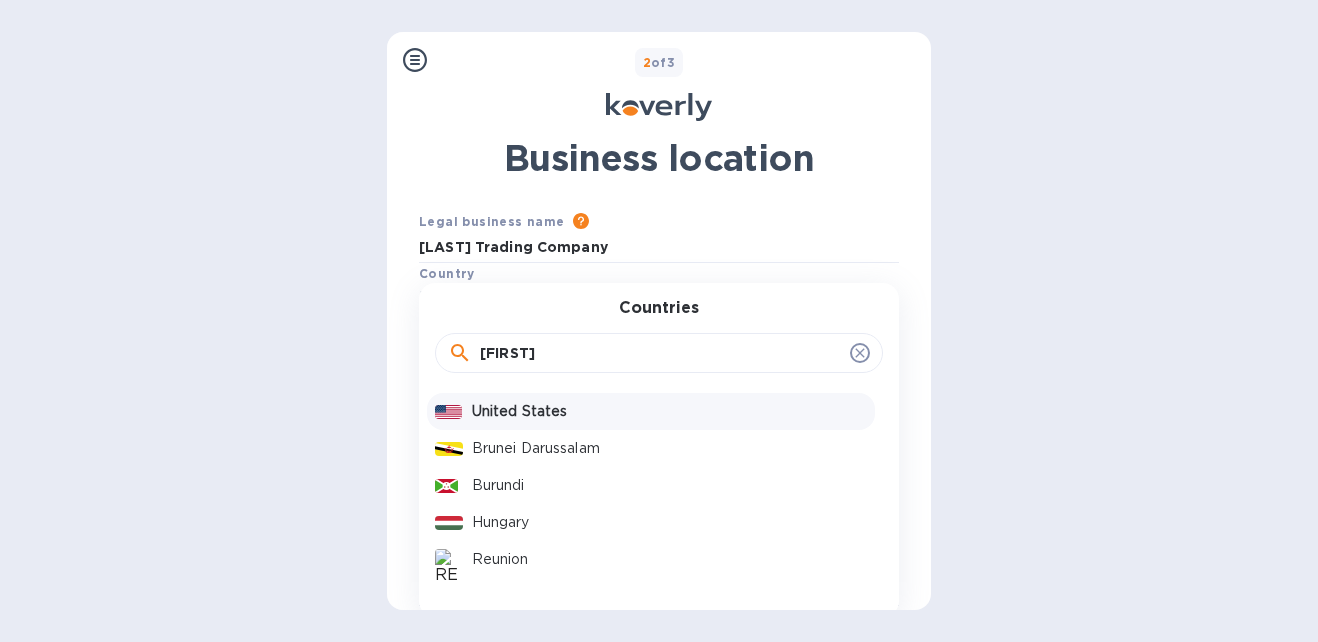 type on "un" 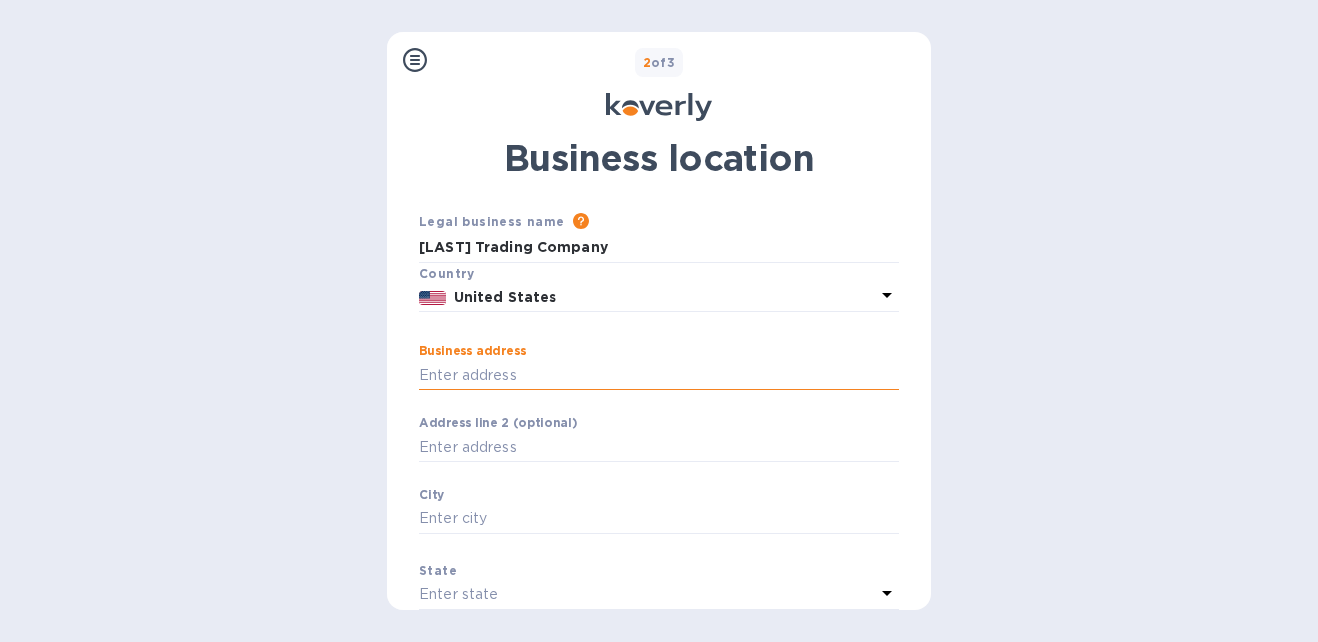 click on "Business address" at bounding box center (659, 375) 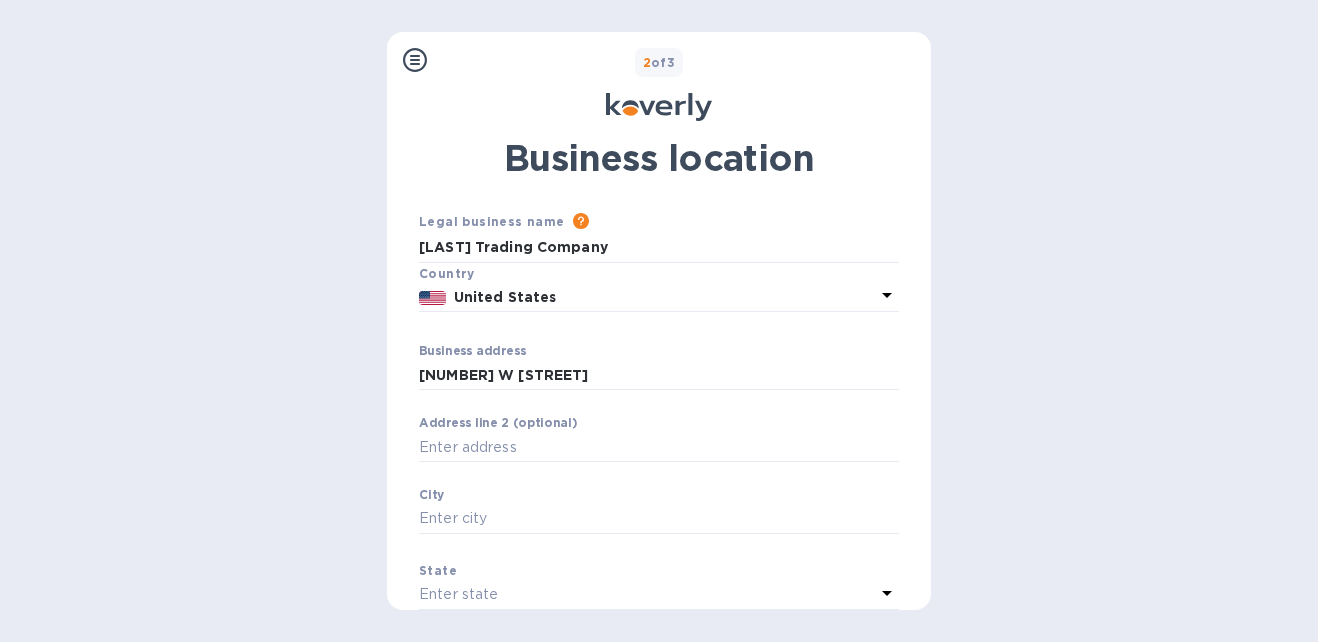 type on "7649 West Gunnison Street" 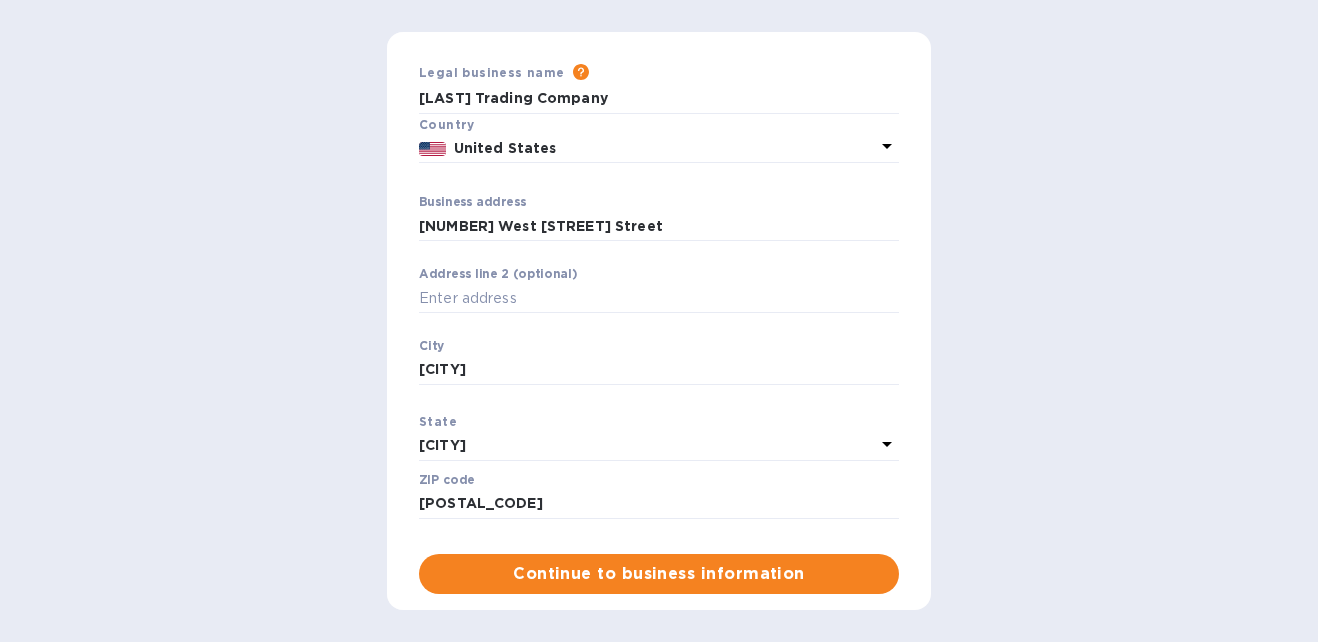 scroll, scrollTop: 221, scrollLeft: 0, axis: vertical 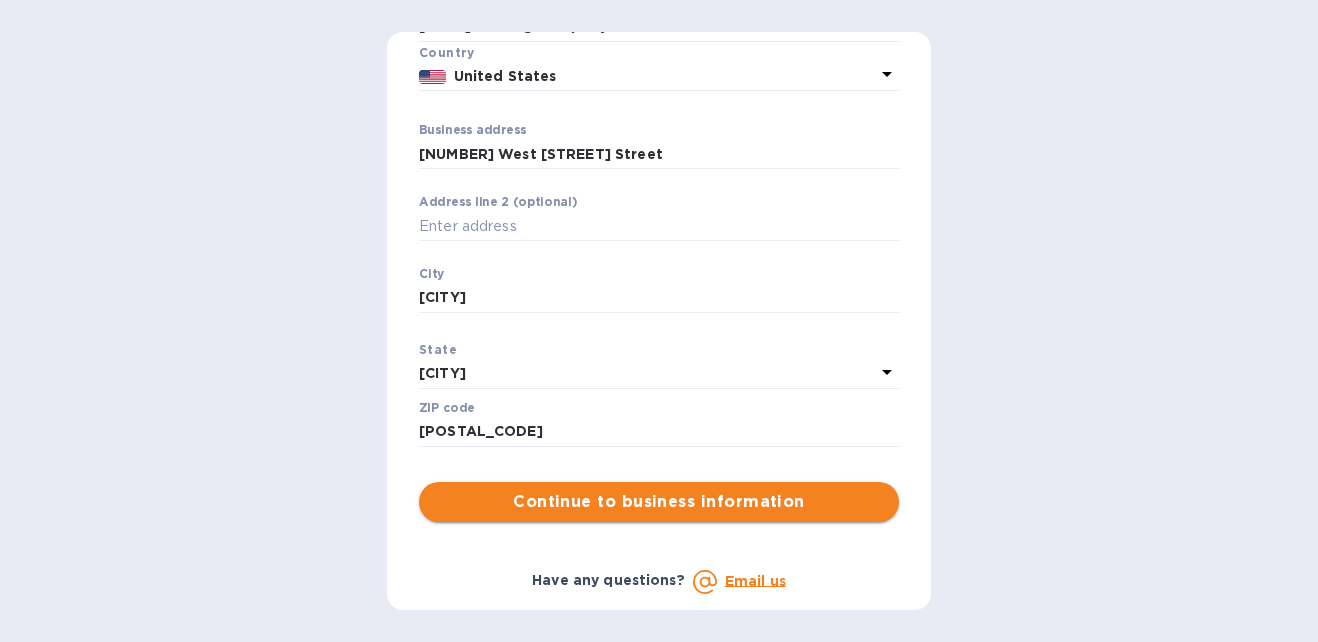 click on "Continue to business information" at bounding box center [659, 502] 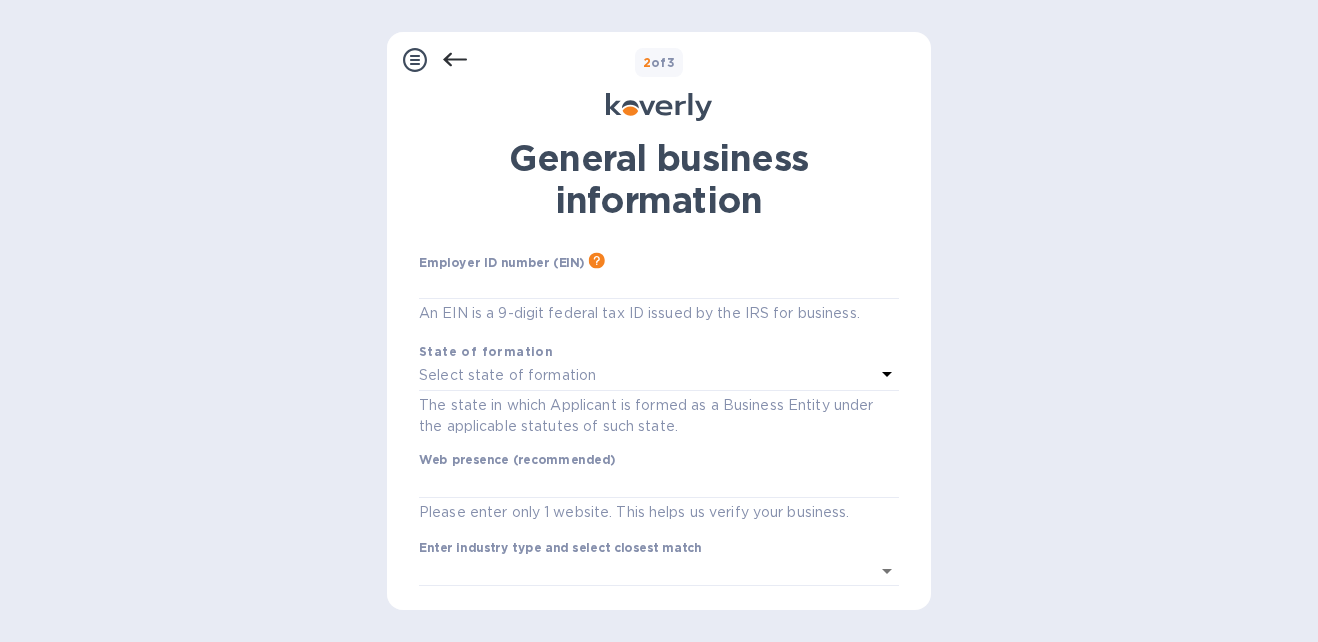 click on "Select state of formation" at bounding box center [507, 375] 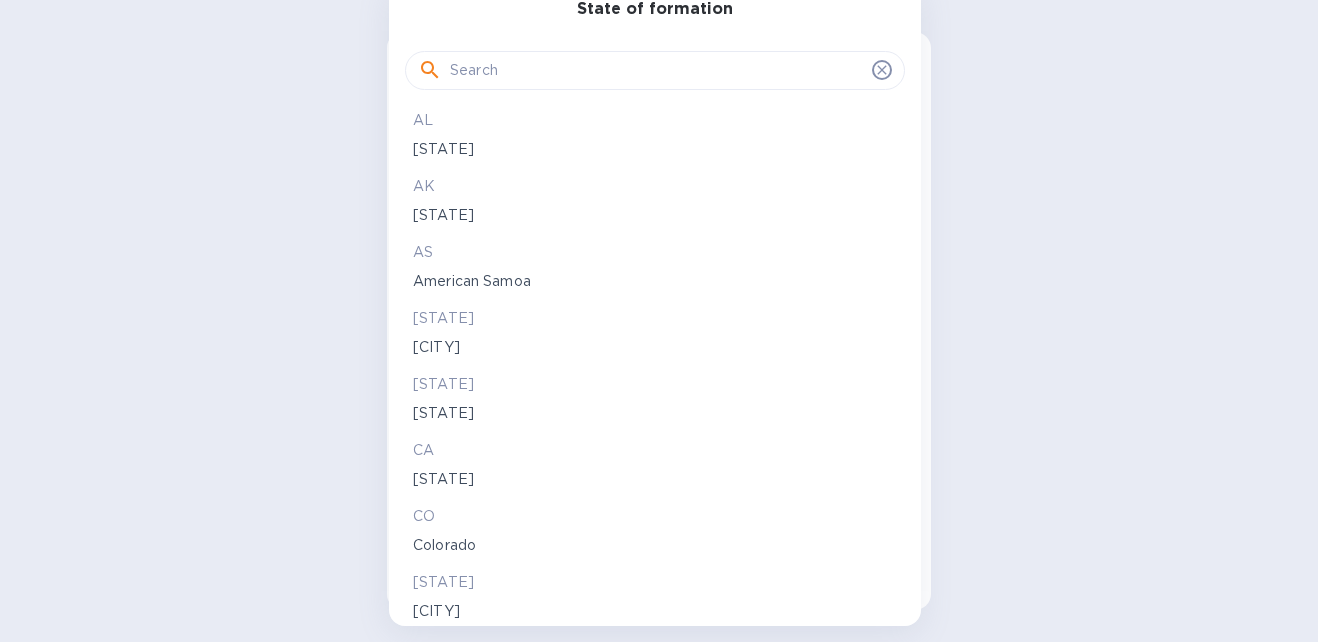 click at bounding box center [657, 71] 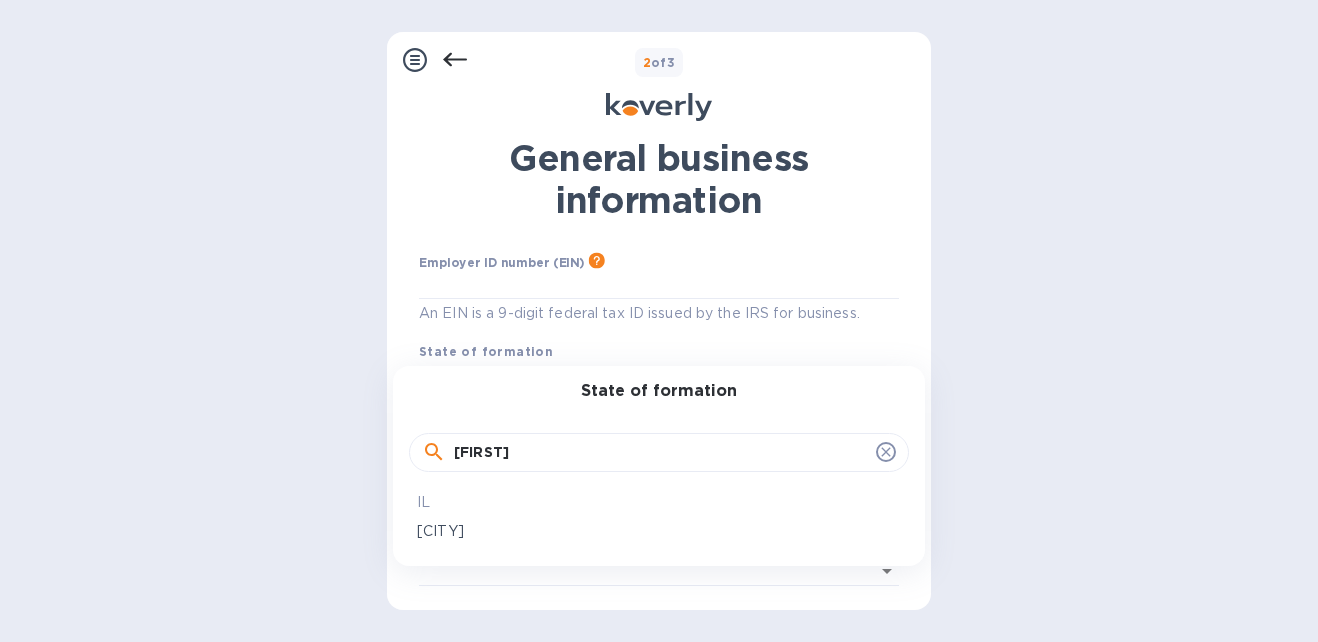 type on "ill" 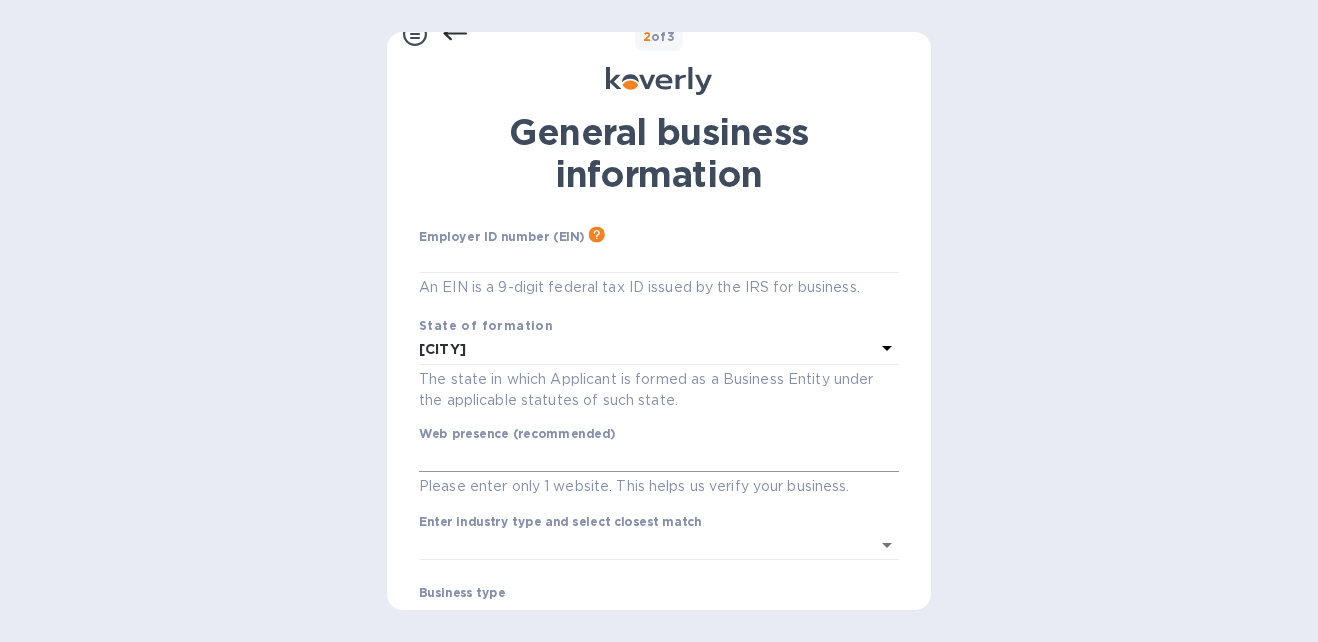 scroll, scrollTop: 71, scrollLeft: 0, axis: vertical 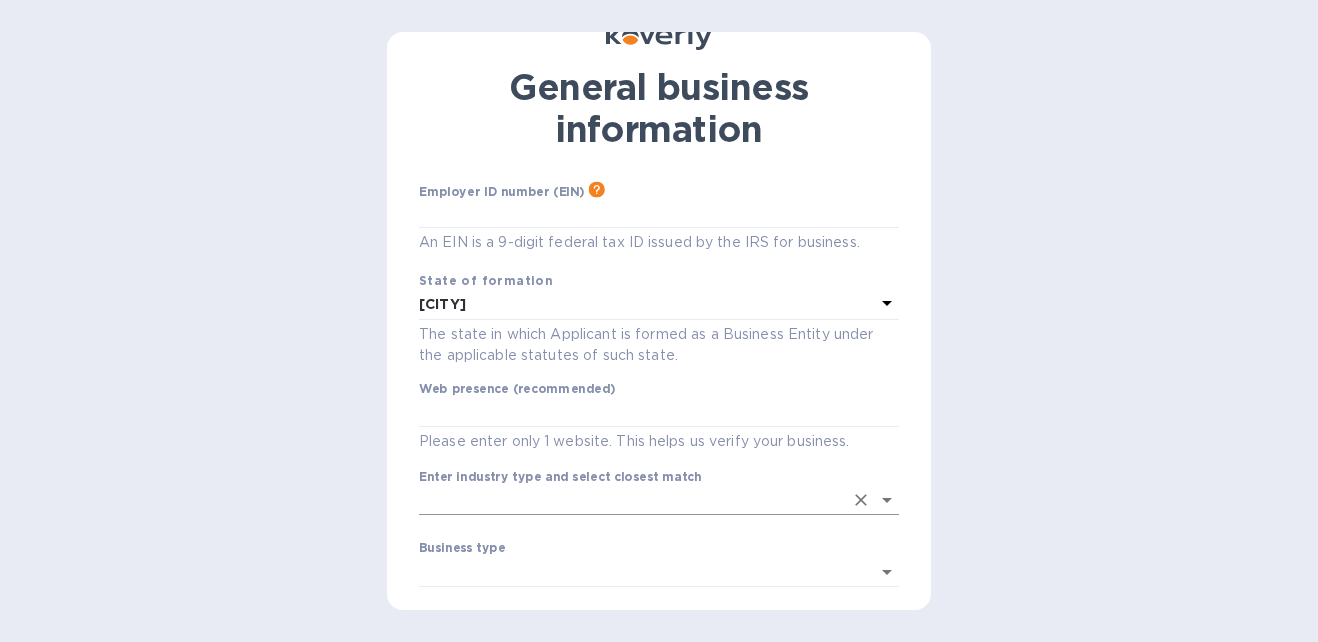 click on "Enter industry type and select closest match" at bounding box center [631, 500] 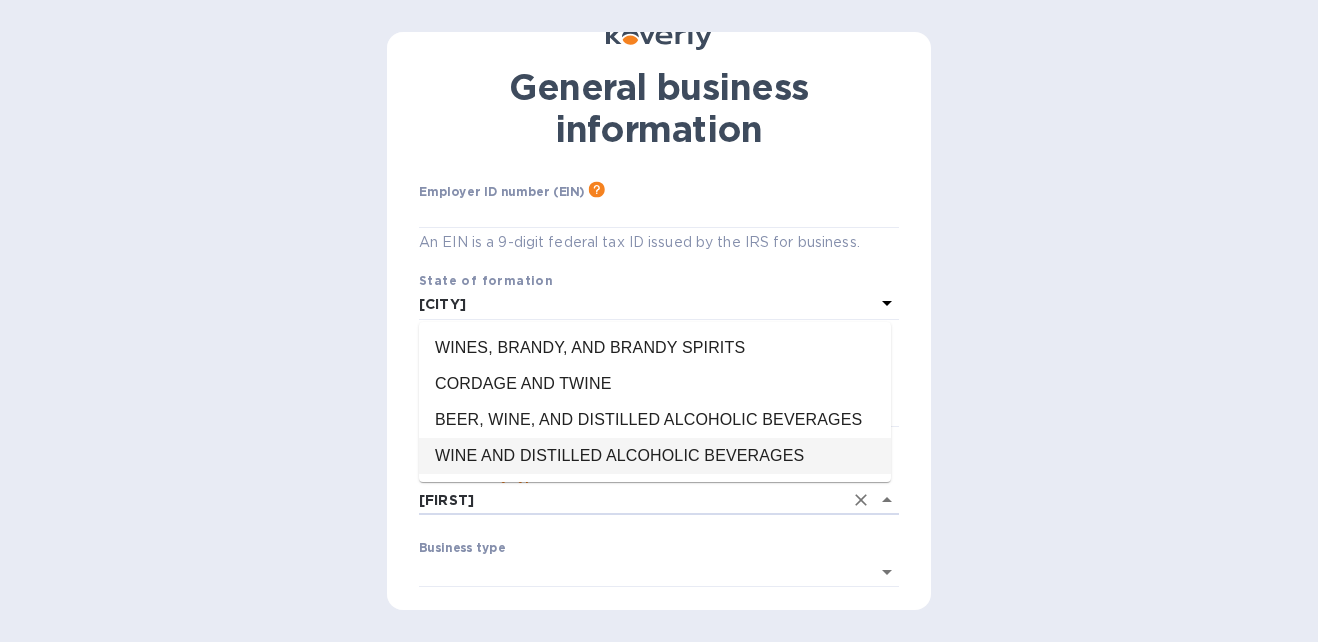 click on "WINE AND DISTILLED ALCOHOLIC BEVERAGES" at bounding box center (655, 456) 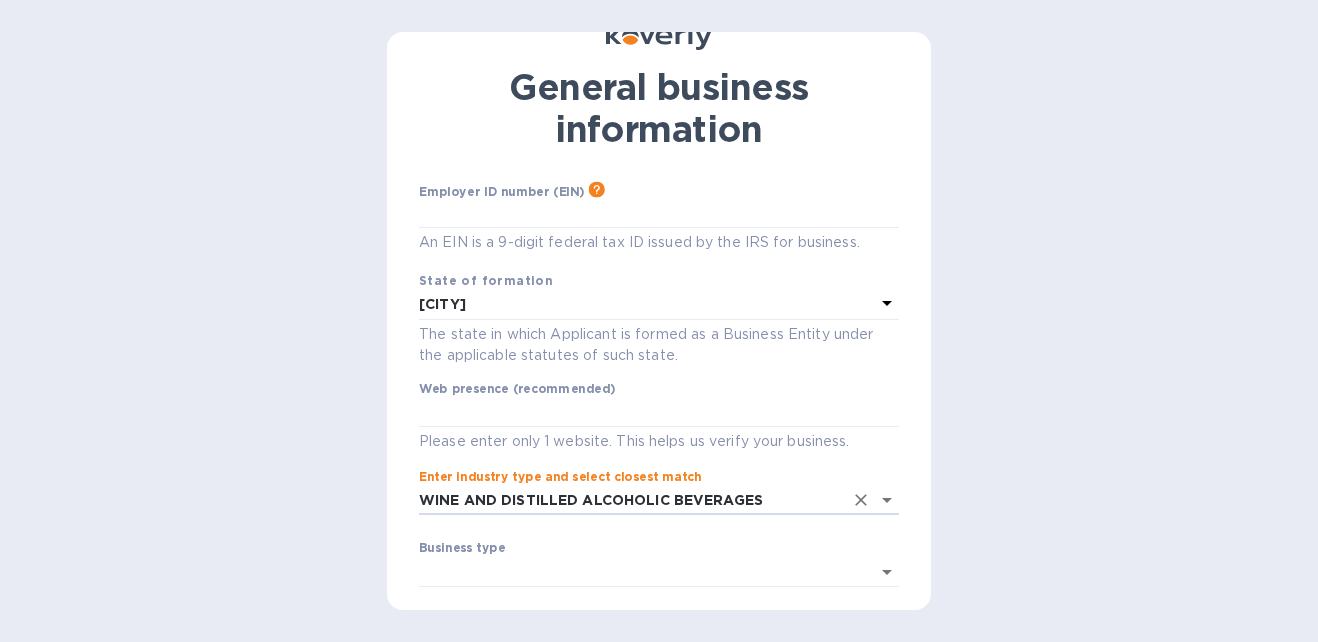 type on "WINE AND DISTILLED ALCOHOLIC BEVERAGES" 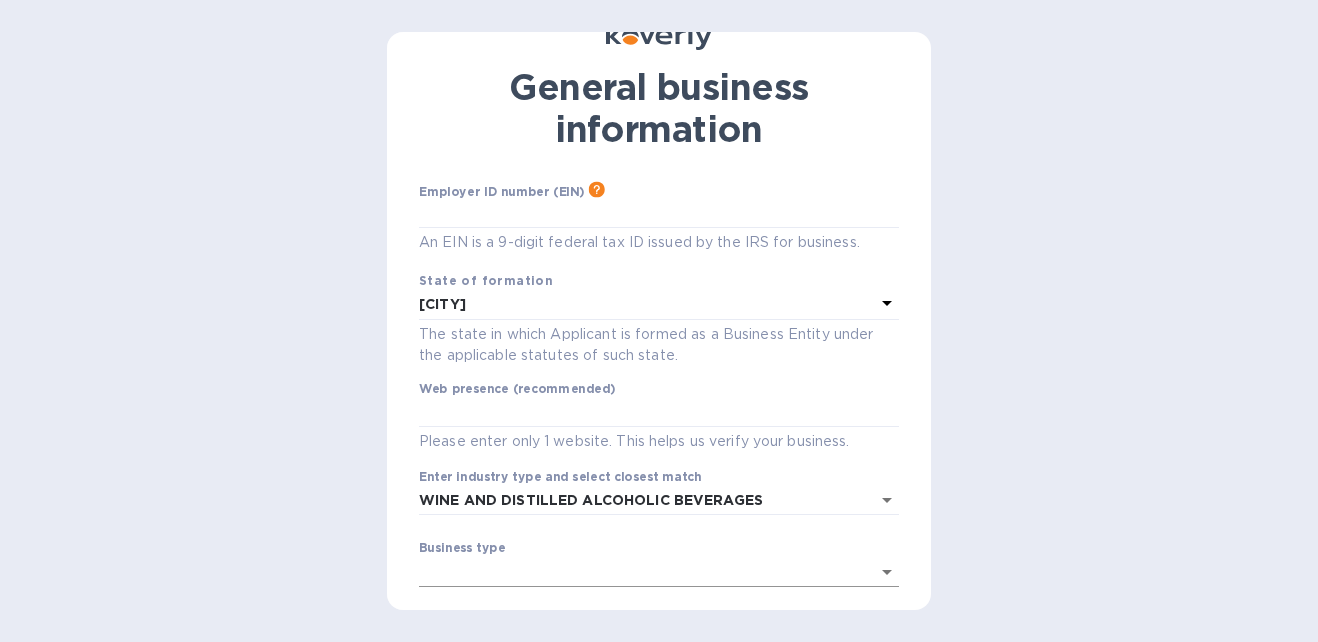 click on "Sign up with Koverly Steps Koverly account Business information Secure your account 2  of  3 General business information Employer ID number (EIN) Please make sure it matches the information on your SS-4 form issued by the IRS when the company was formed. An EIN is a 9-digit federal tax ID issued by the IRS for business. State of formation Illinois The state in which Applicant is formed as a Business Entity under the applicable statutes of such state. Web presence (recommended) Please enter only 1 website. This helps us verify your business. Enter industry type and select closest match WINE AND DISTILLED ALCOHOLIC BEVERAGES ​ Business type ​ ​ Business phone This helps us verify your business. Business email ​ Continue to secure your account Have any questions? Email us" at bounding box center [659, 321] 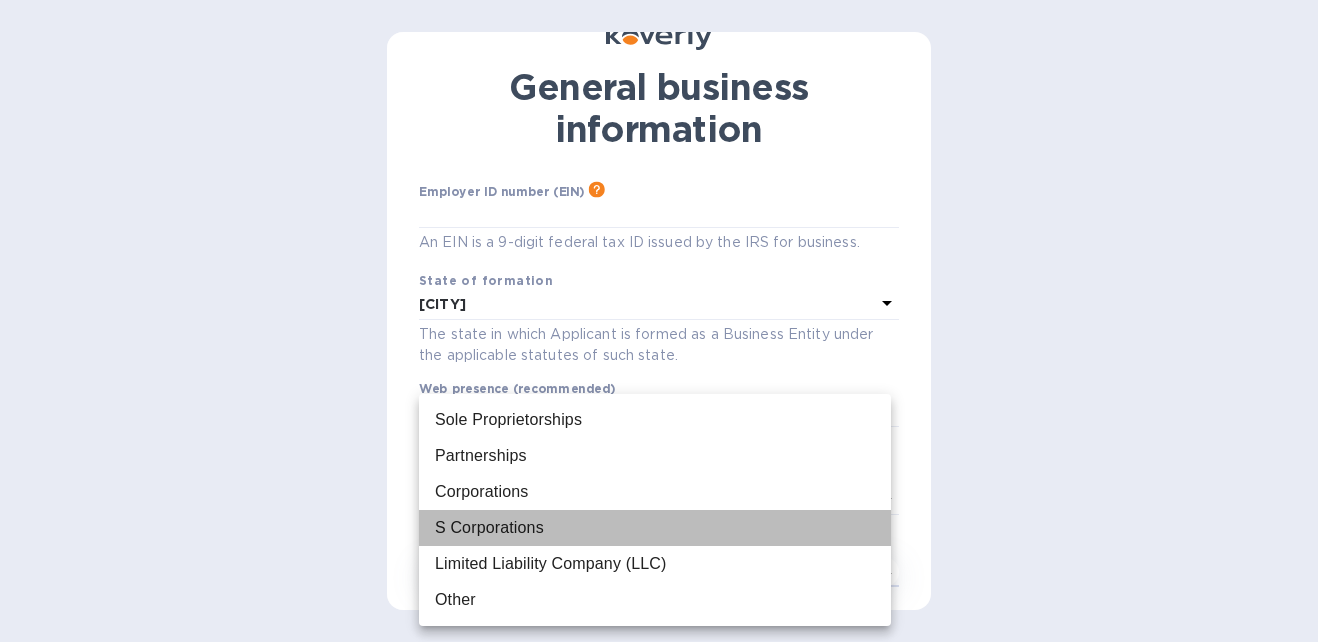 click on "S Corporations" at bounding box center [489, 528] 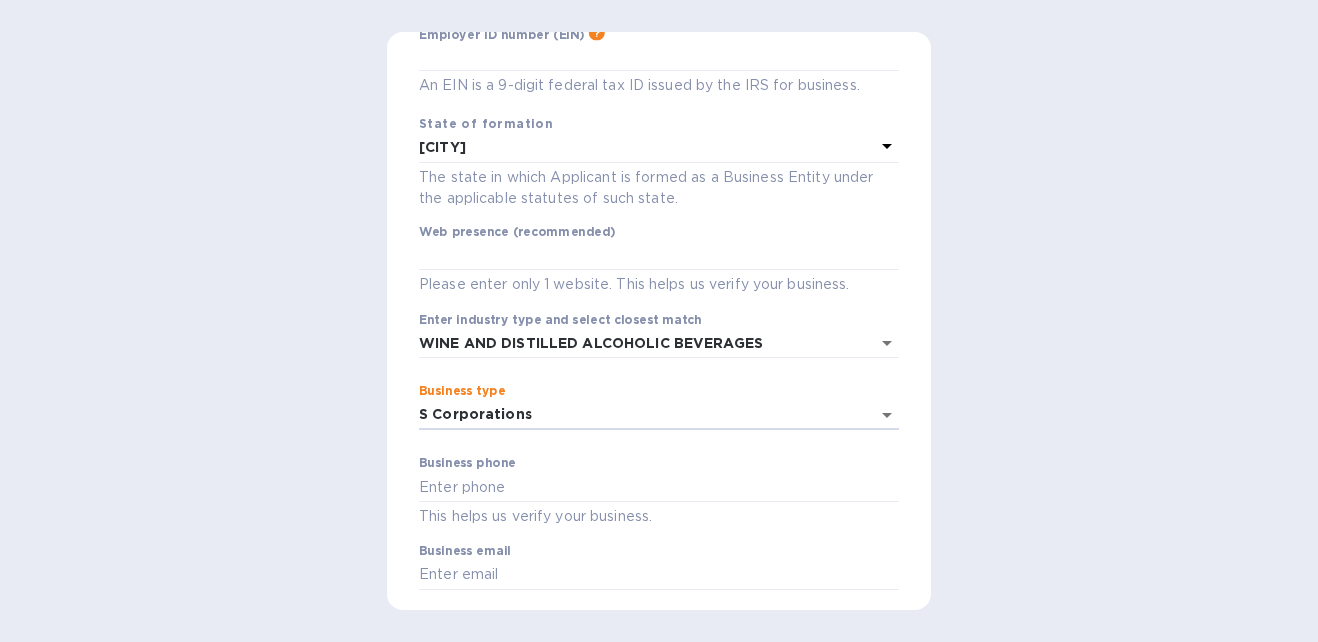 scroll, scrollTop: 236, scrollLeft: 0, axis: vertical 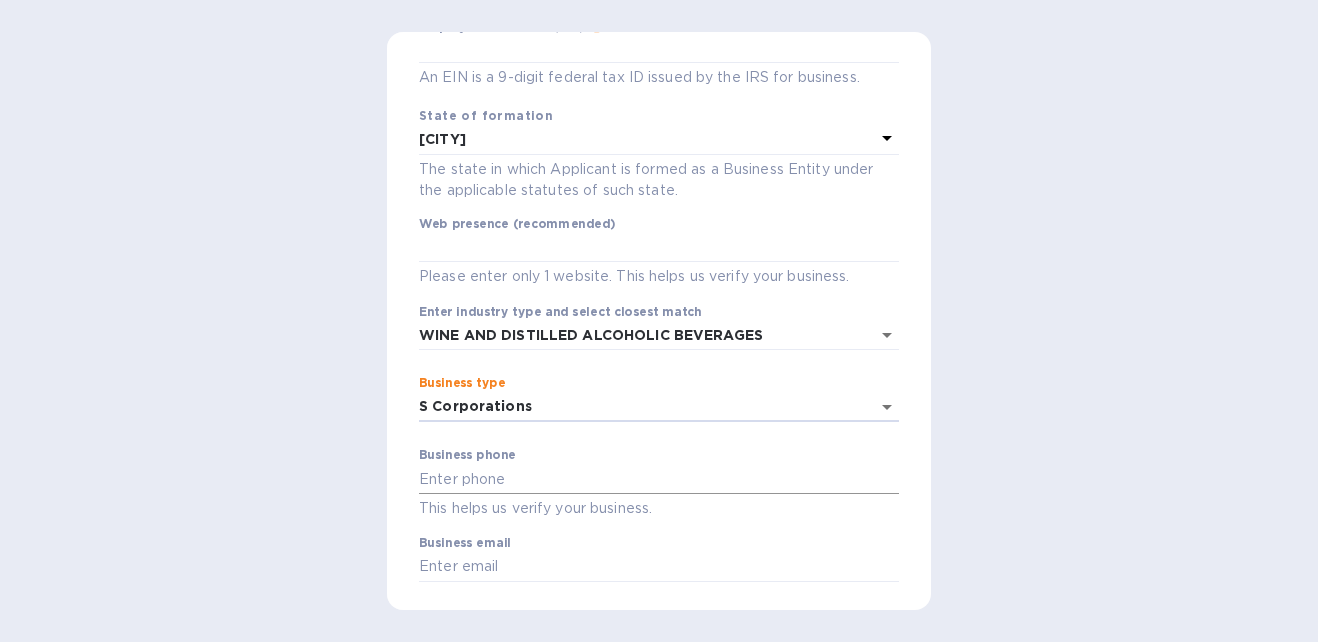click at bounding box center (659, 479) 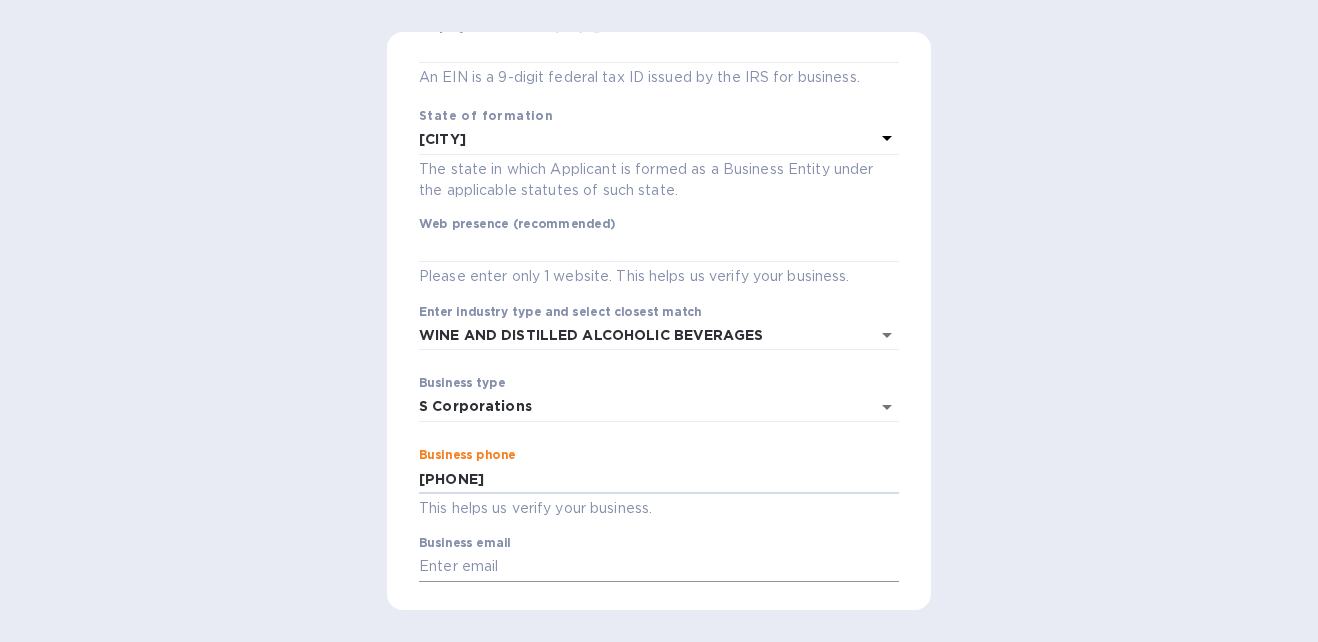 type on "7738092575" 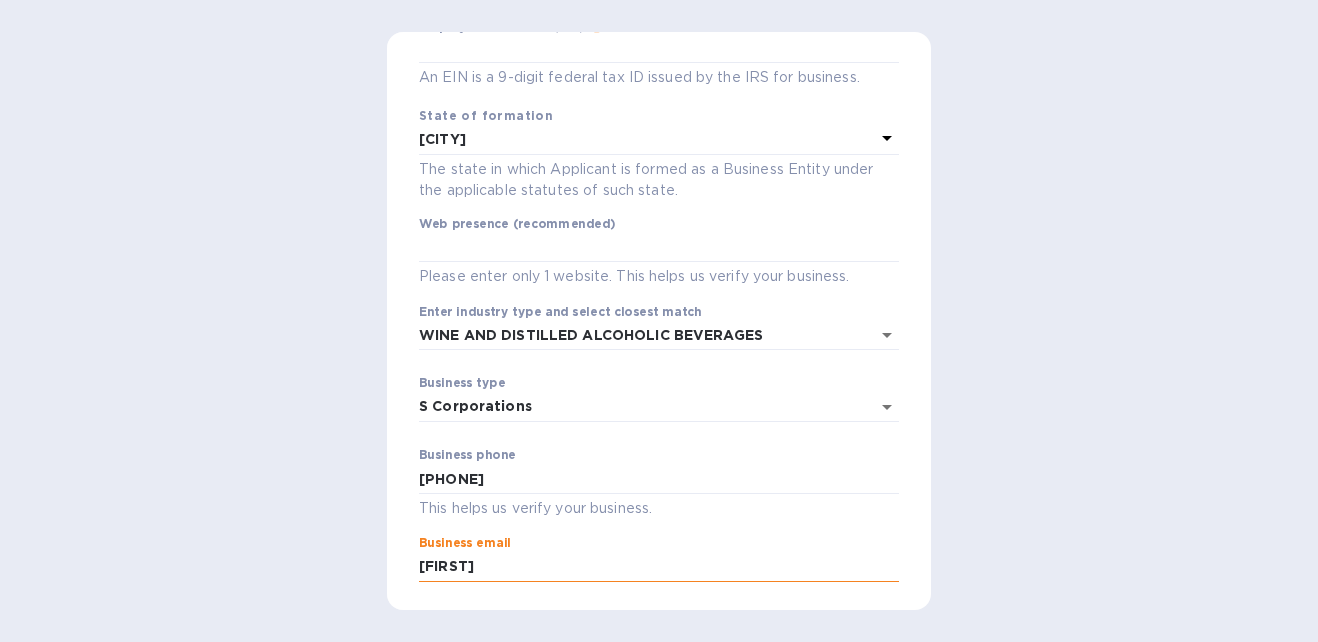 type on "aleks@vrbaswines.com" 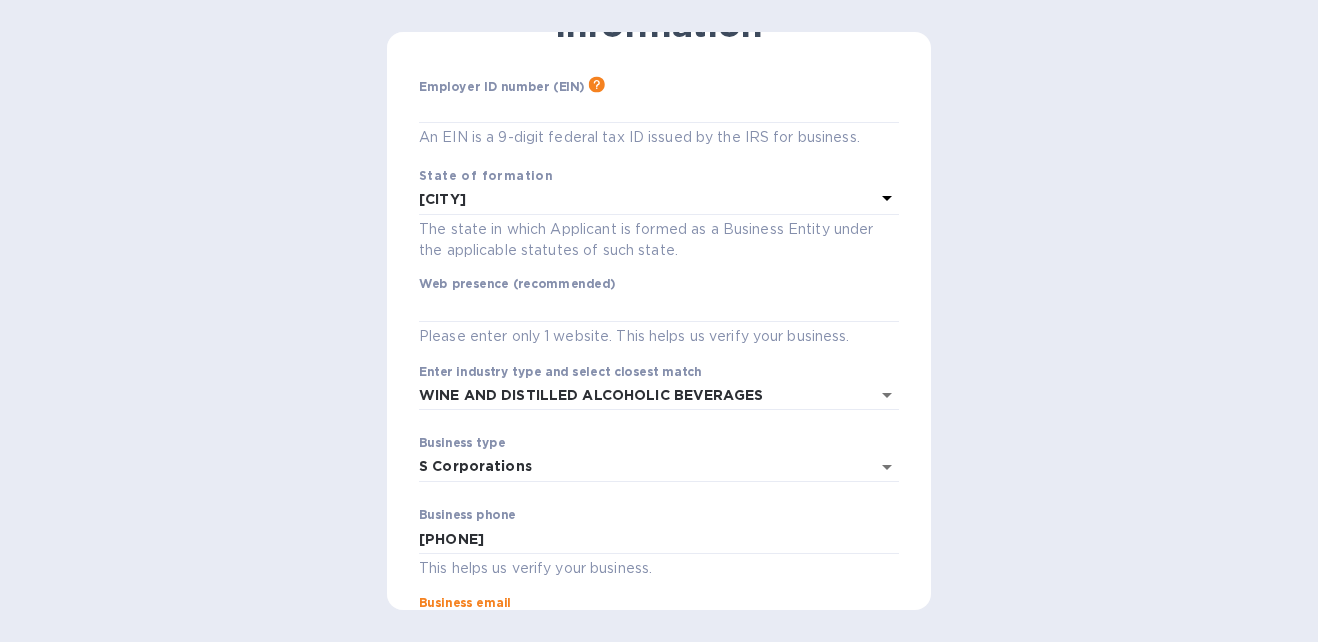 scroll, scrollTop: 0, scrollLeft: 0, axis: both 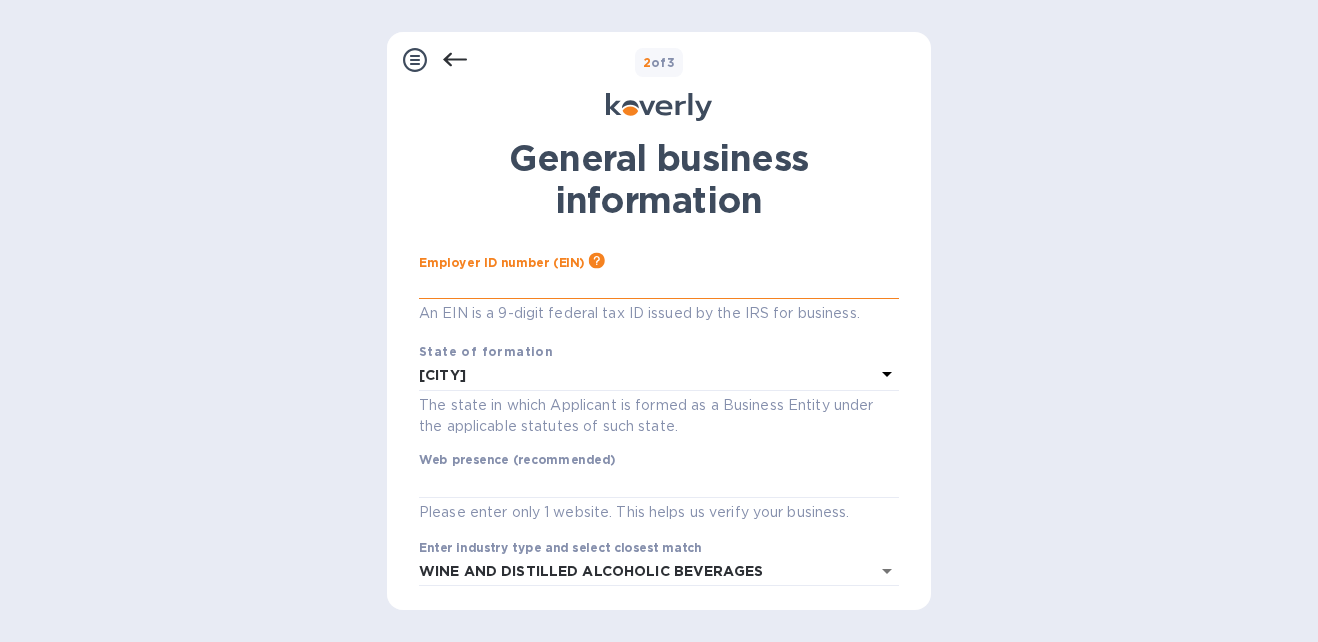 click at bounding box center (659, 284) 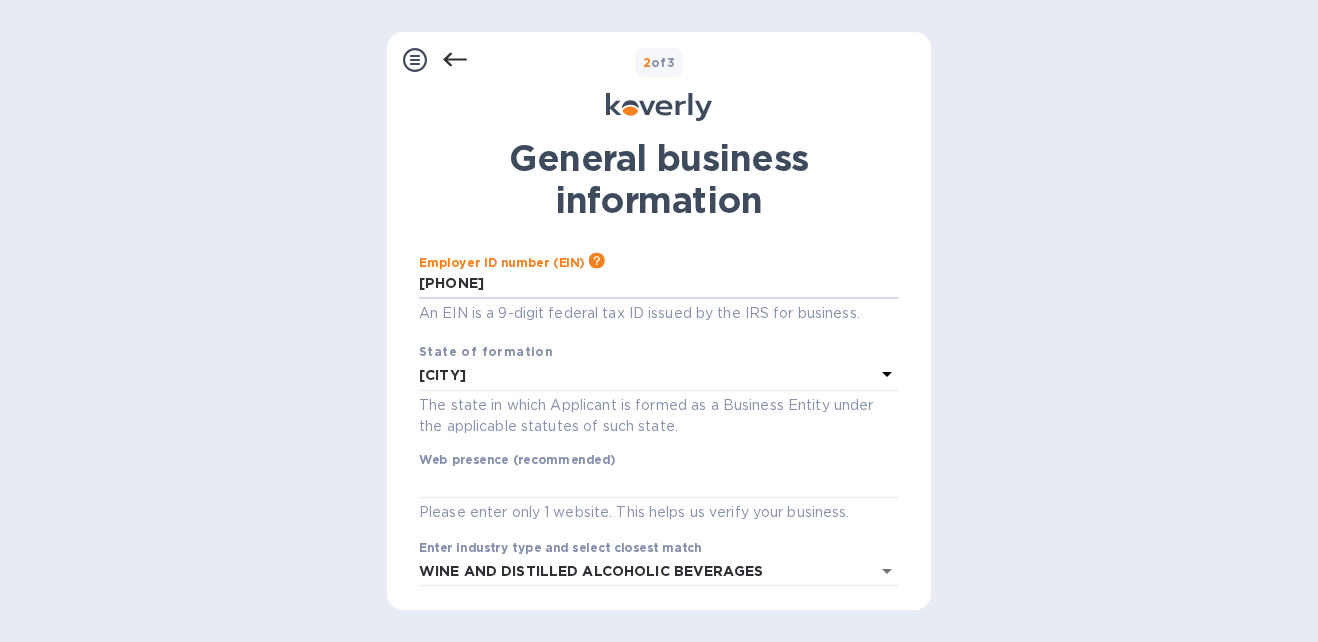 type on "***28" 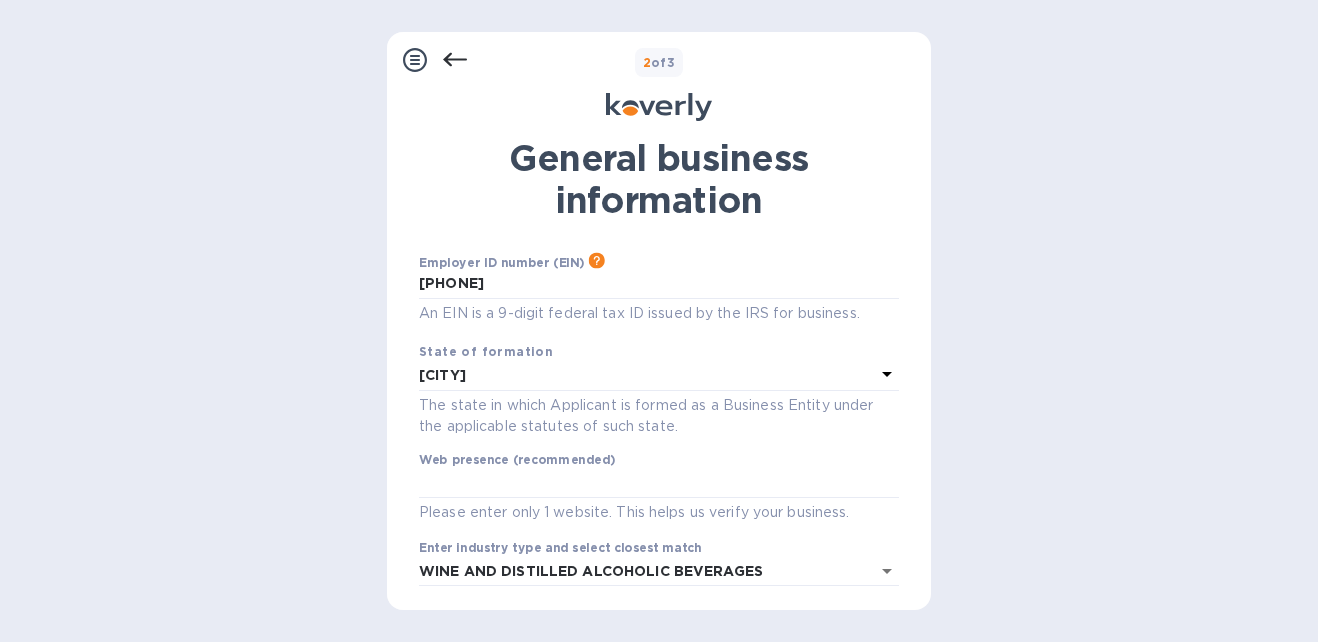 click on "State of formation" at bounding box center (659, 351) 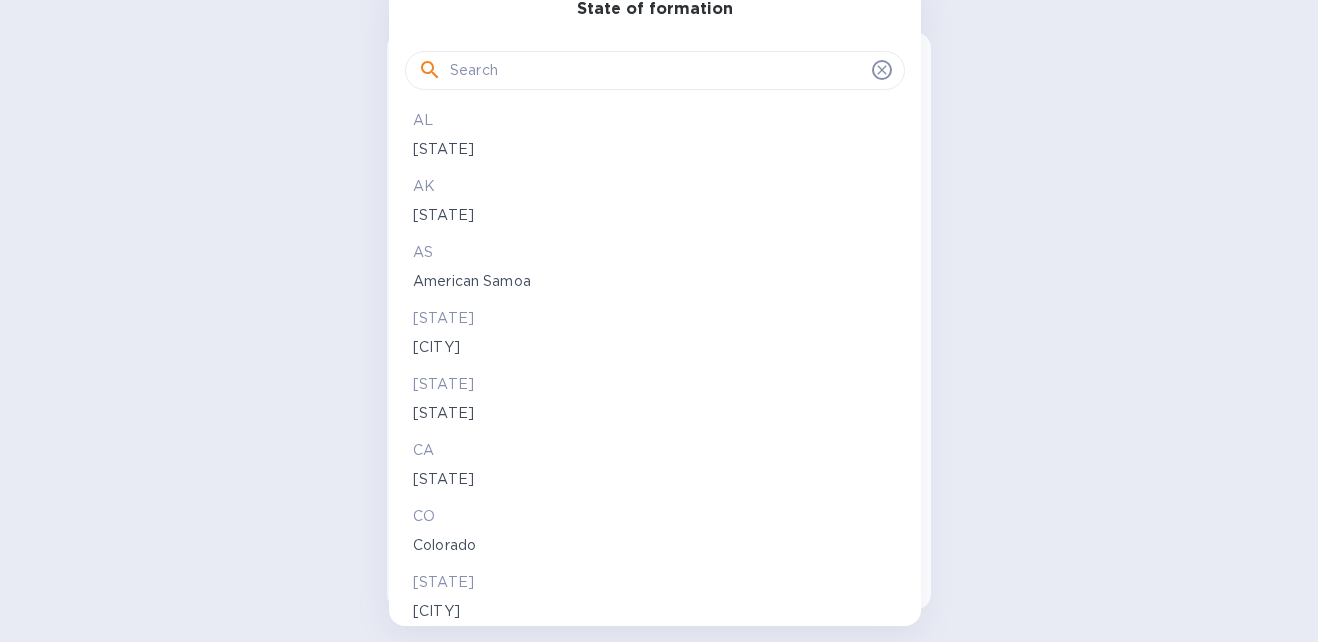 click at bounding box center (659, 321) 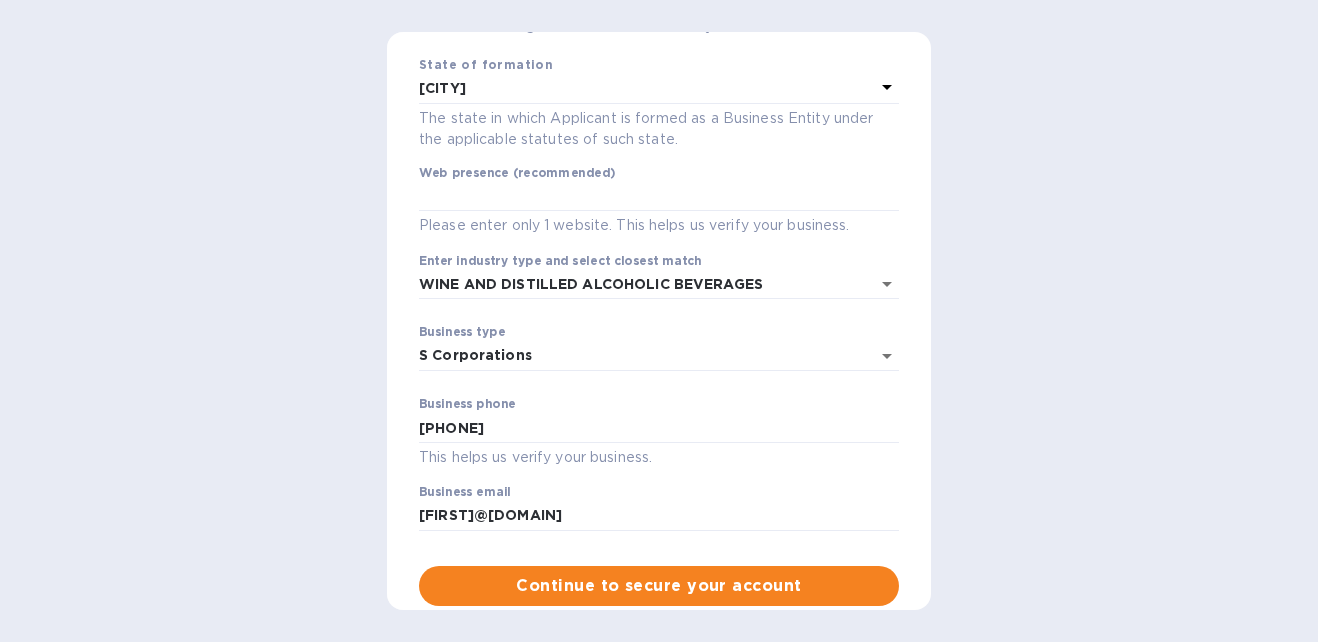 scroll, scrollTop: 371, scrollLeft: 0, axis: vertical 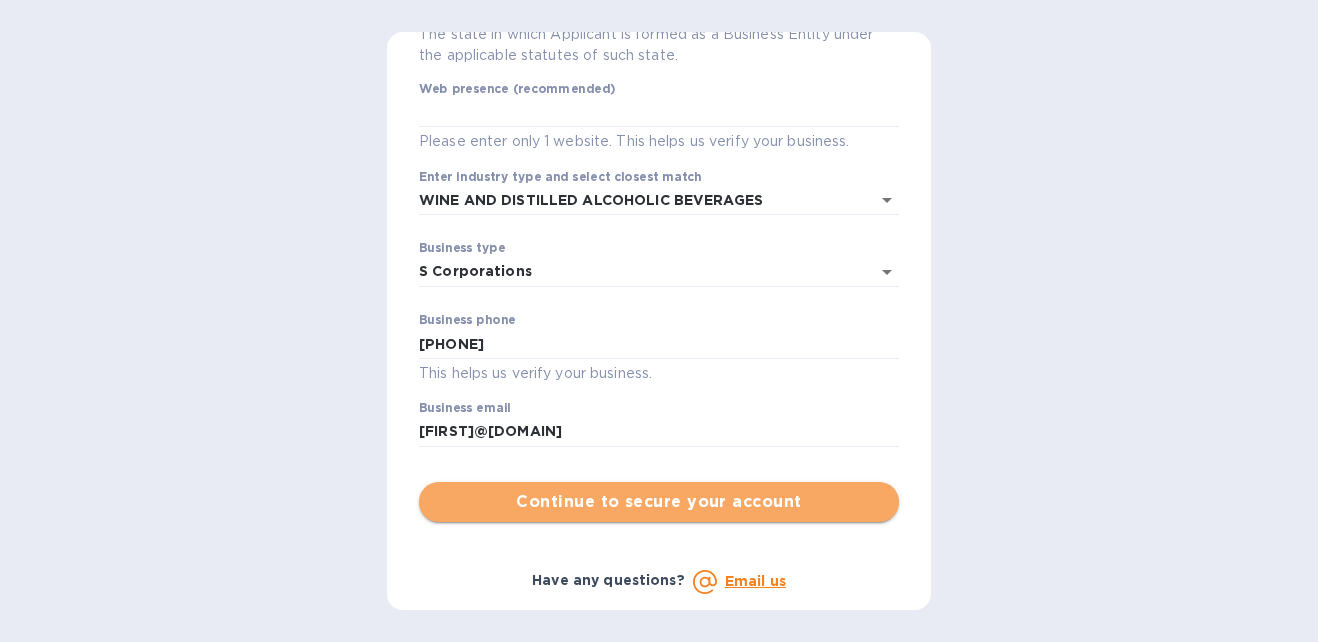 click on "Continue to secure your account" at bounding box center [659, 502] 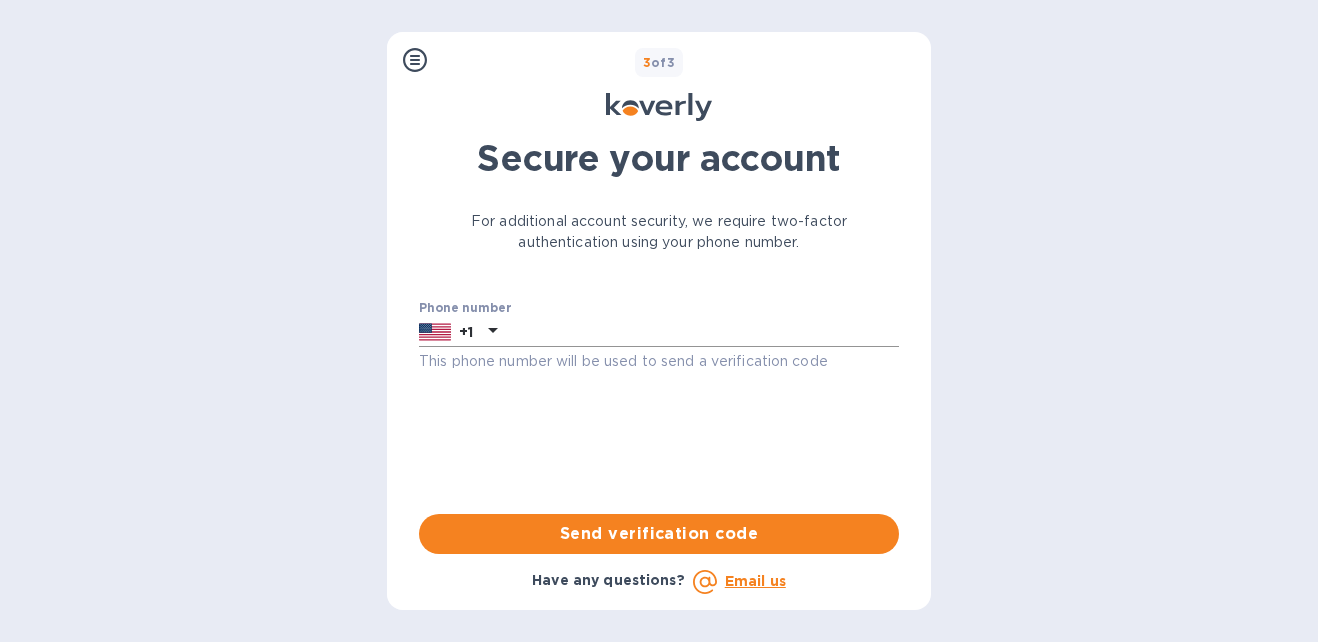 click at bounding box center [702, 332] 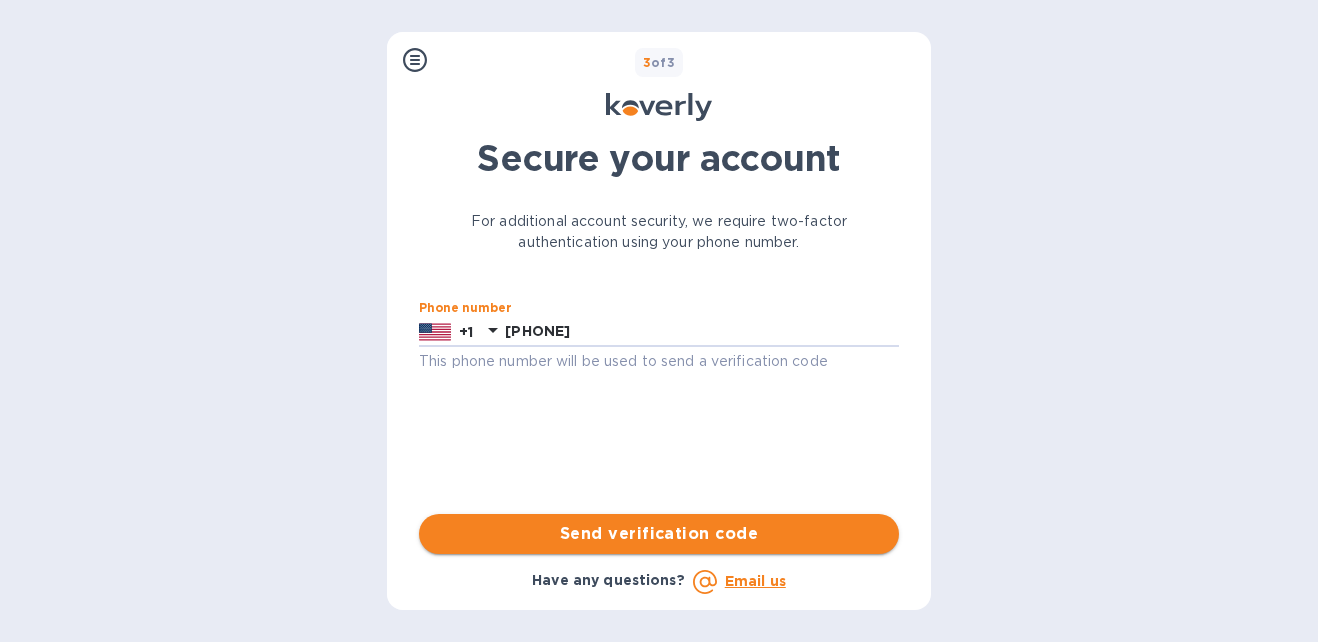 type on "7738092575" 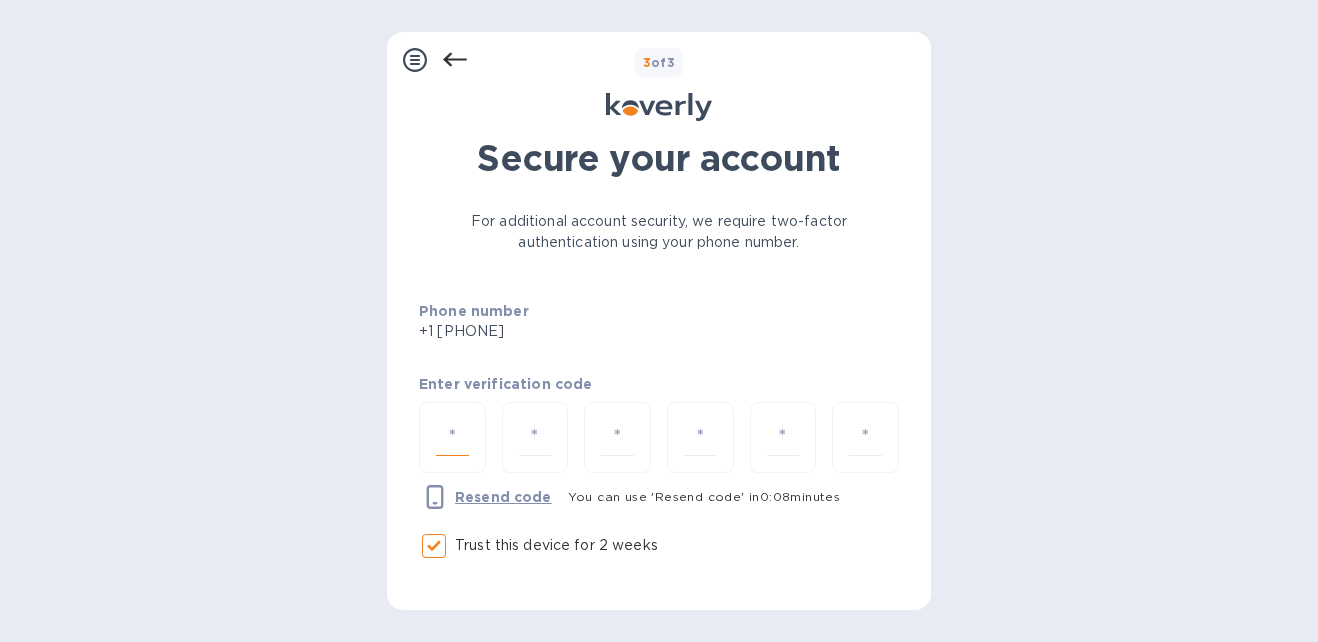 click at bounding box center (452, 437) 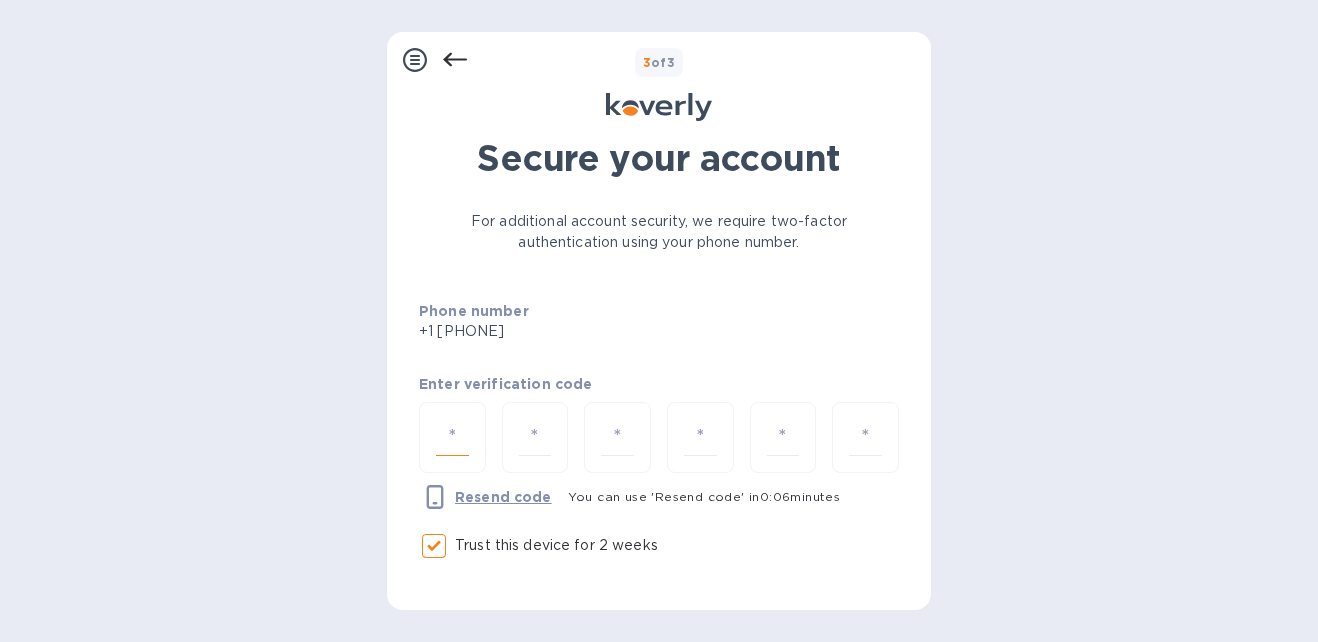 type on "7" 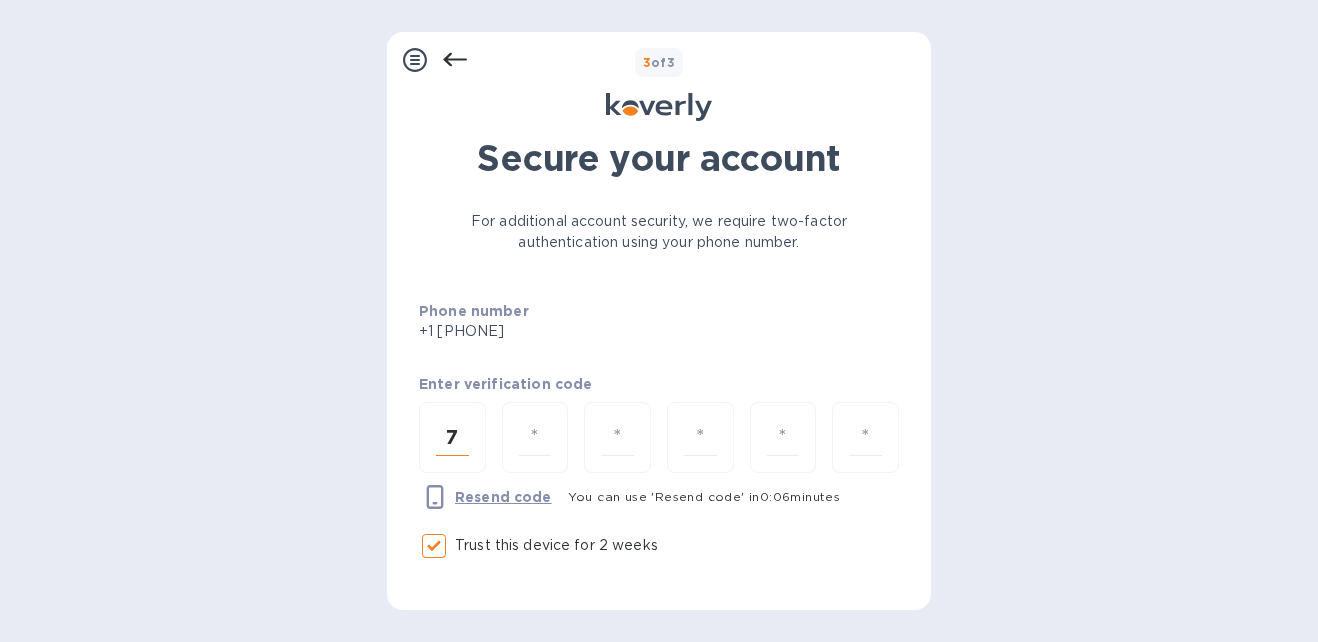 type on "0" 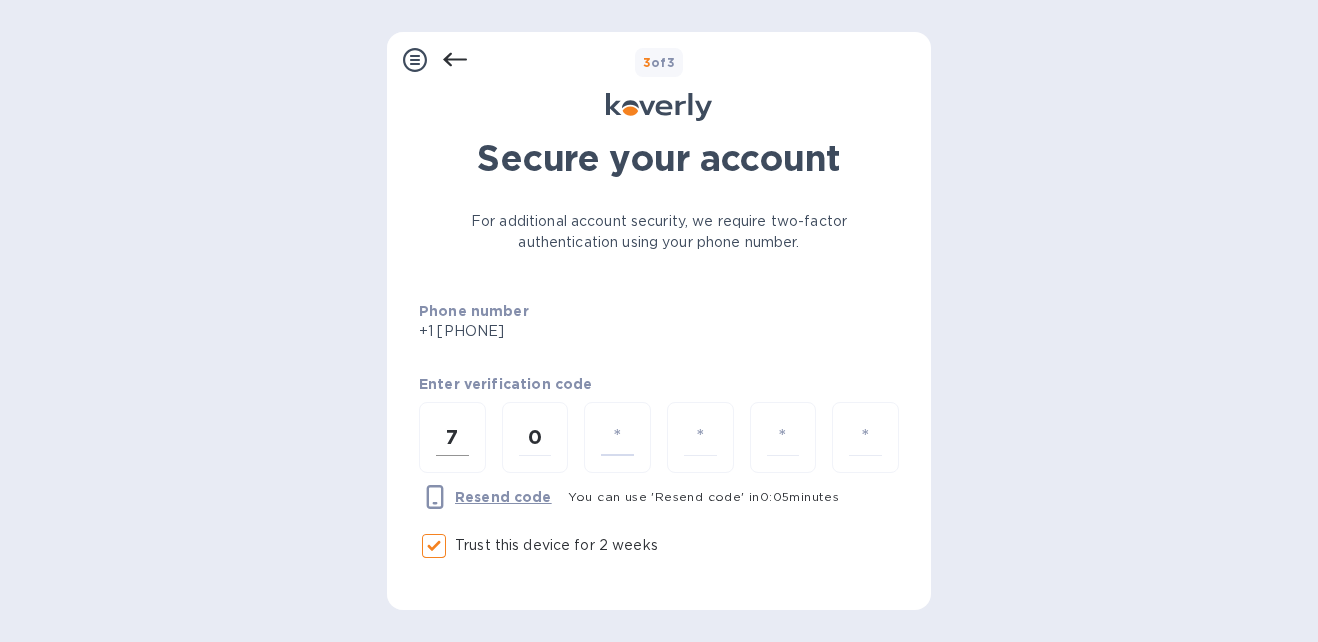 type on "5" 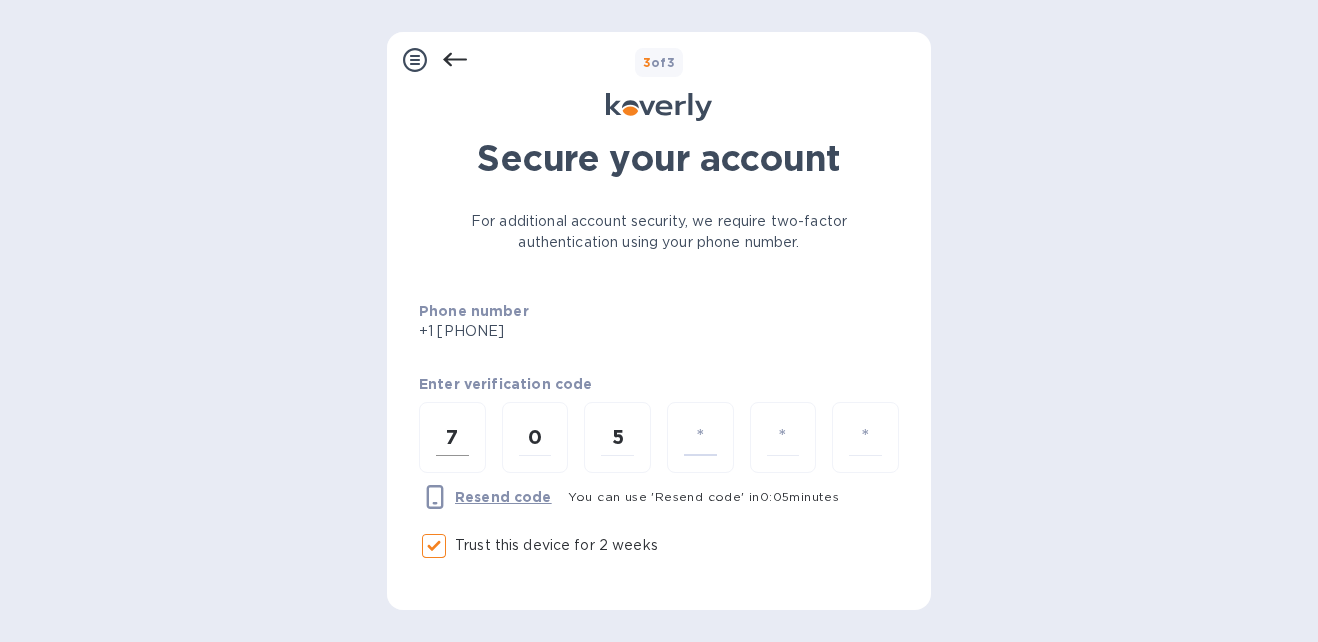 type on "3" 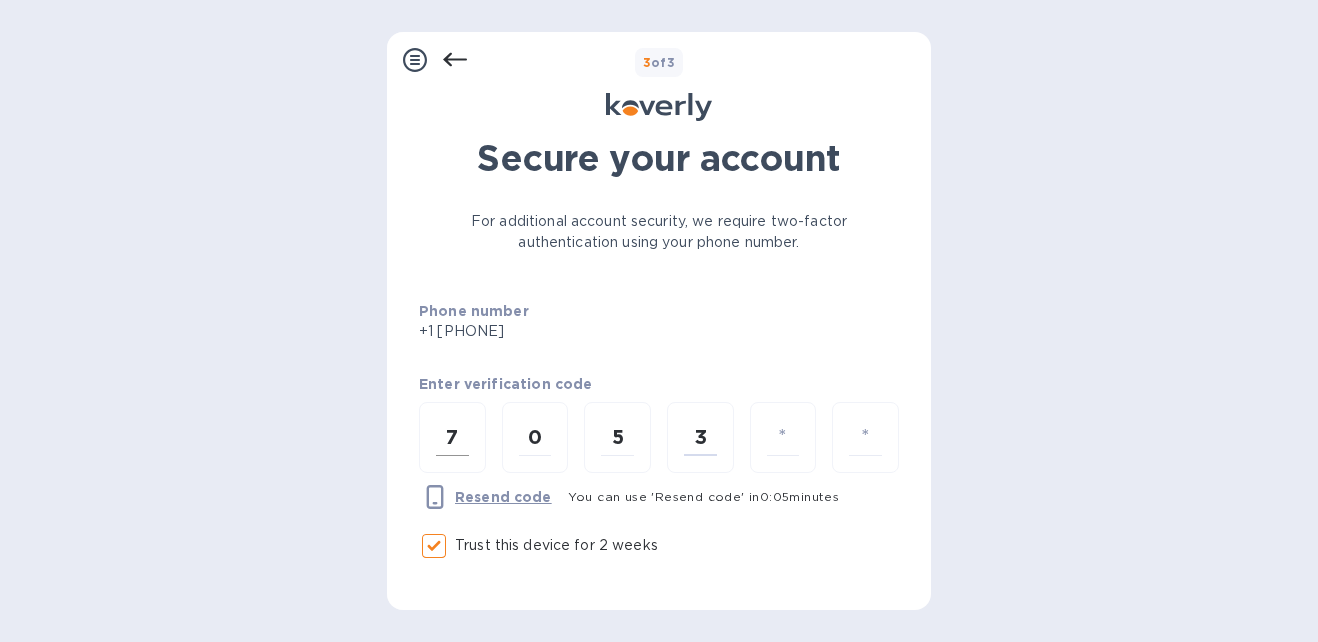 type on "9" 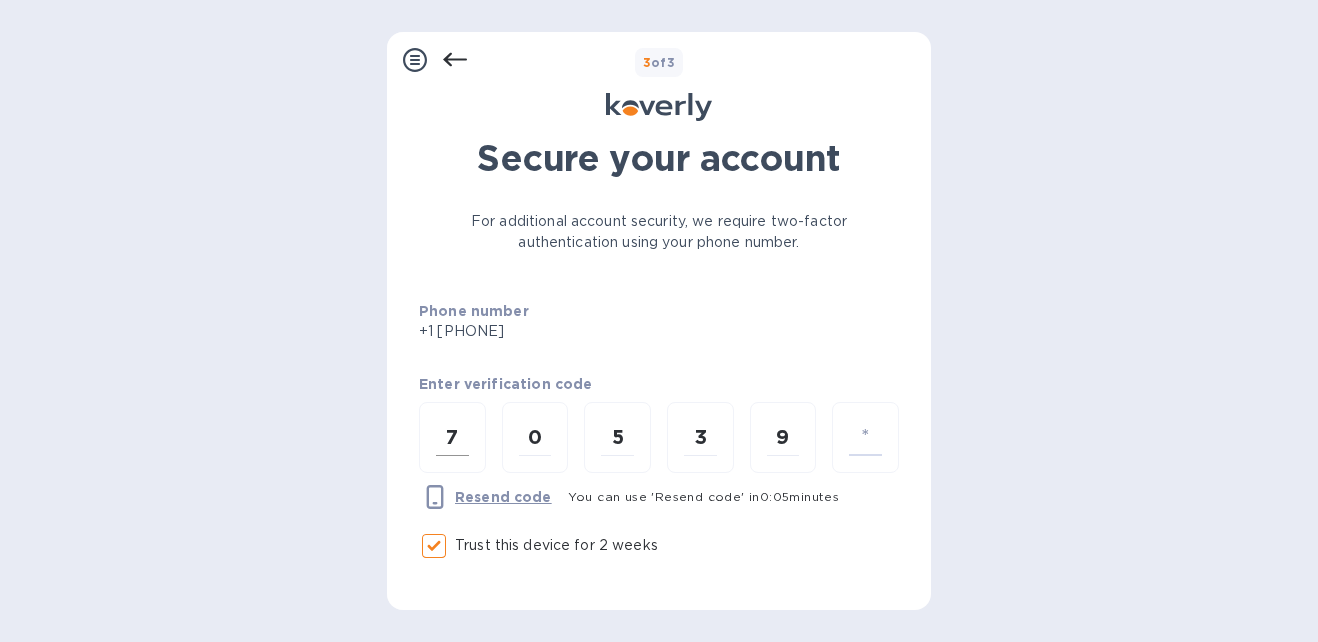 type on "5" 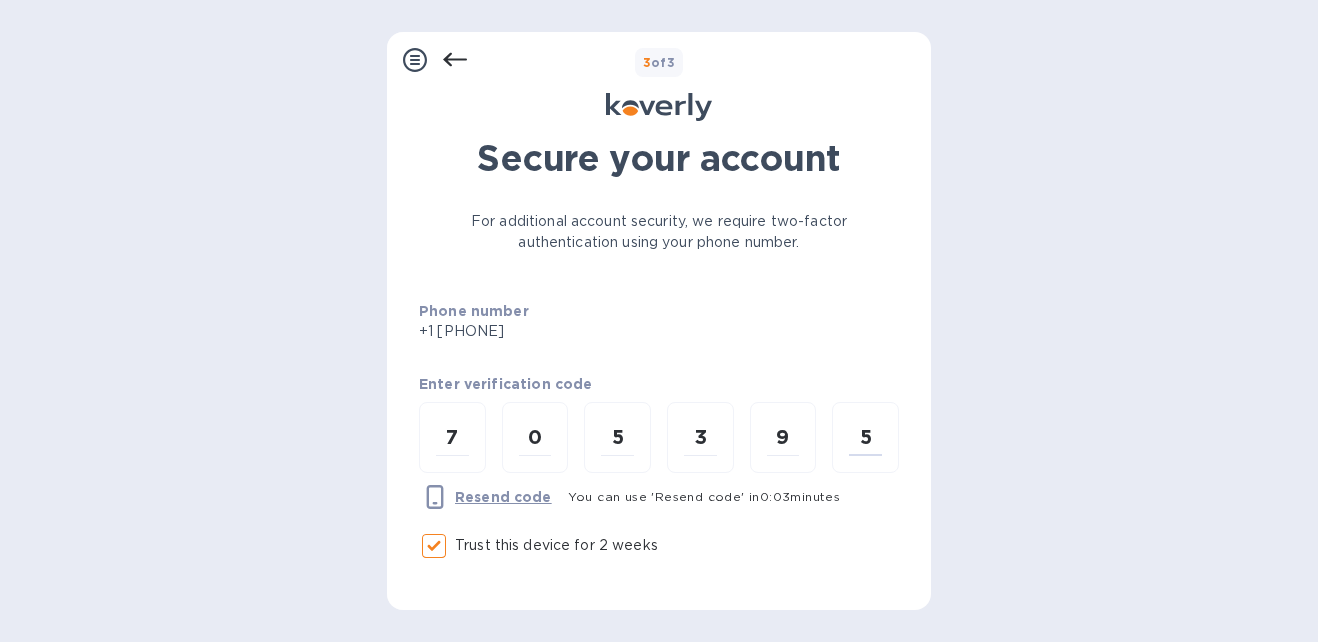 scroll, scrollTop: 101, scrollLeft: 0, axis: vertical 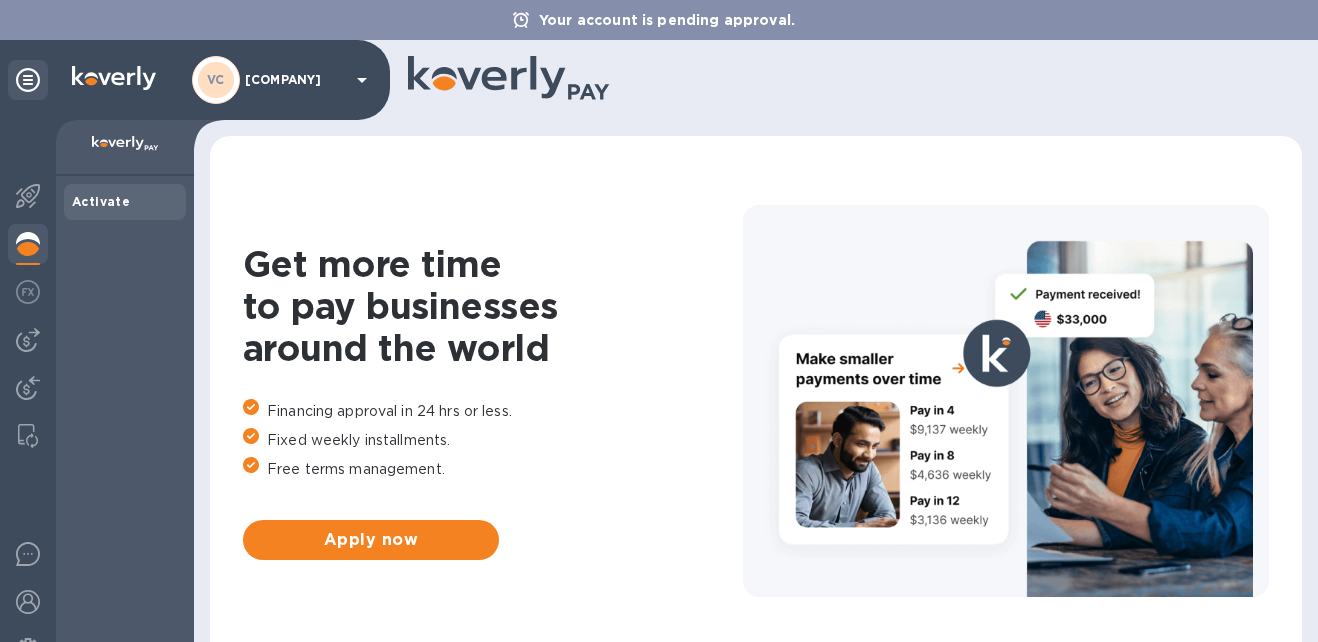 click at bounding box center (125, 148) 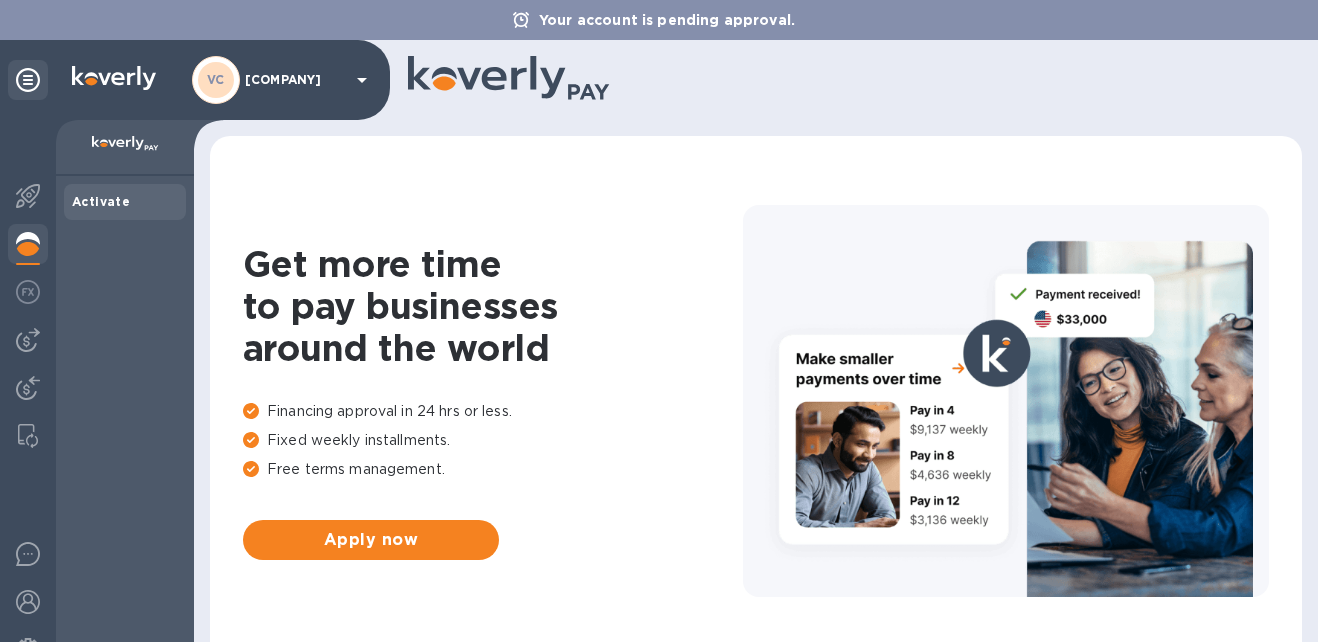 scroll, scrollTop: 0, scrollLeft: 0, axis: both 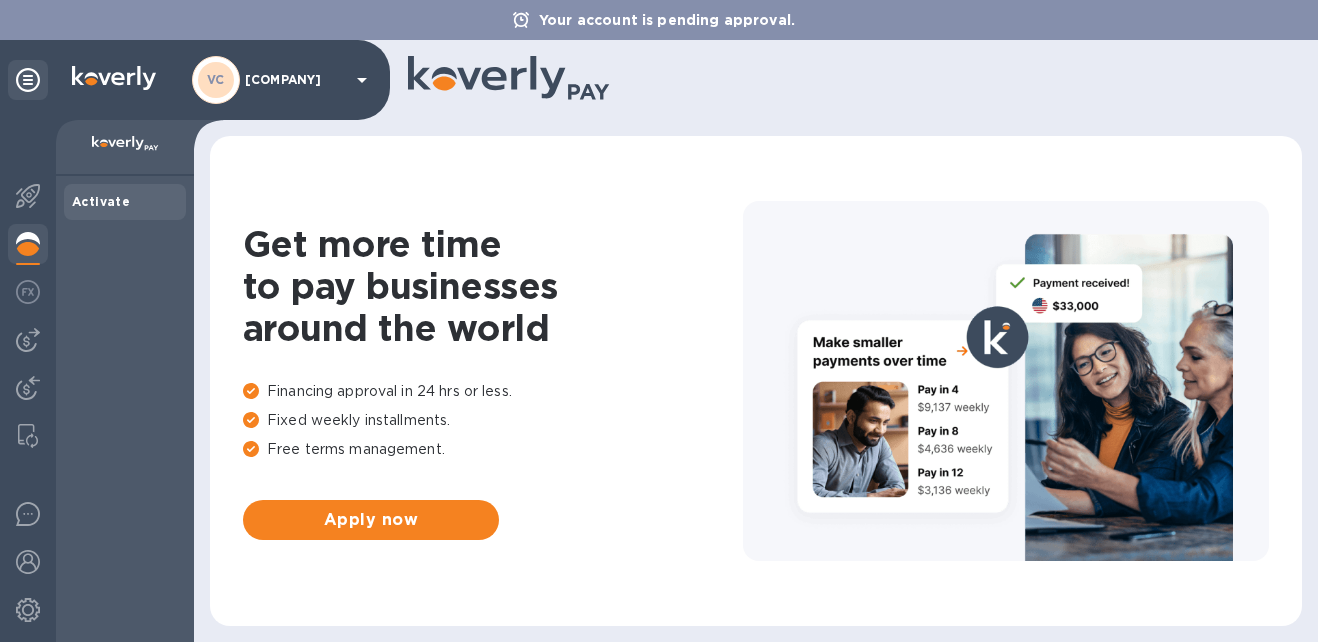 click on "Activate" at bounding box center (125, 202) 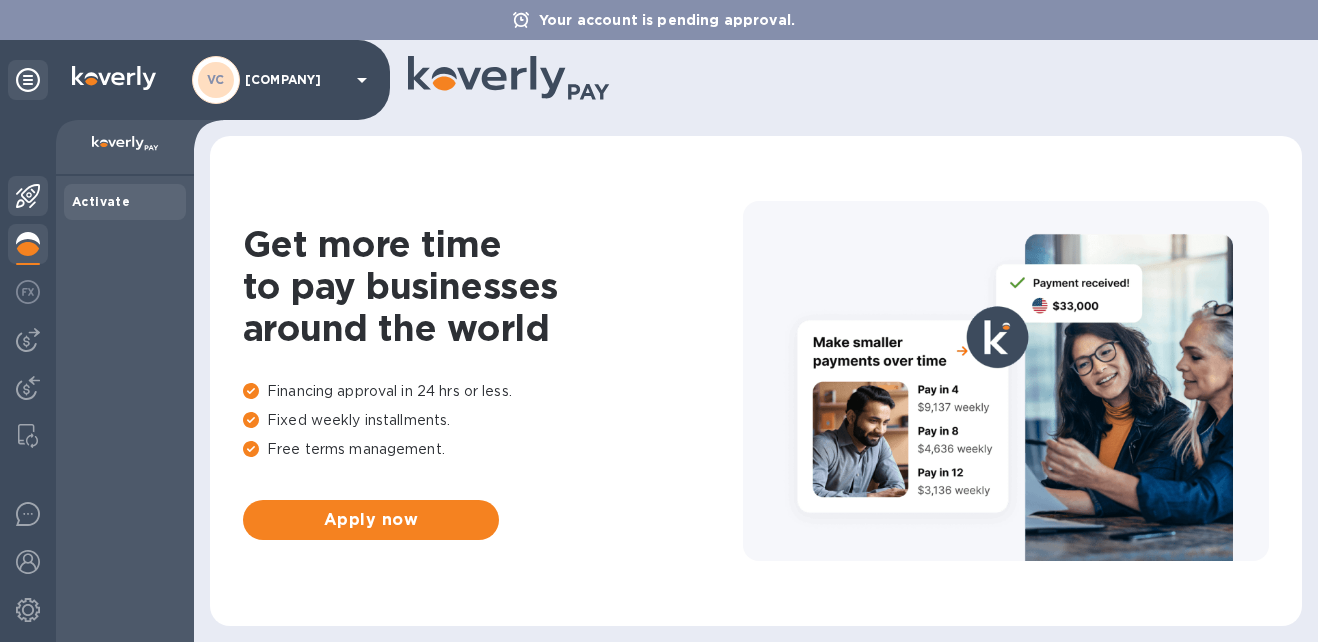 click at bounding box center [28, 196] 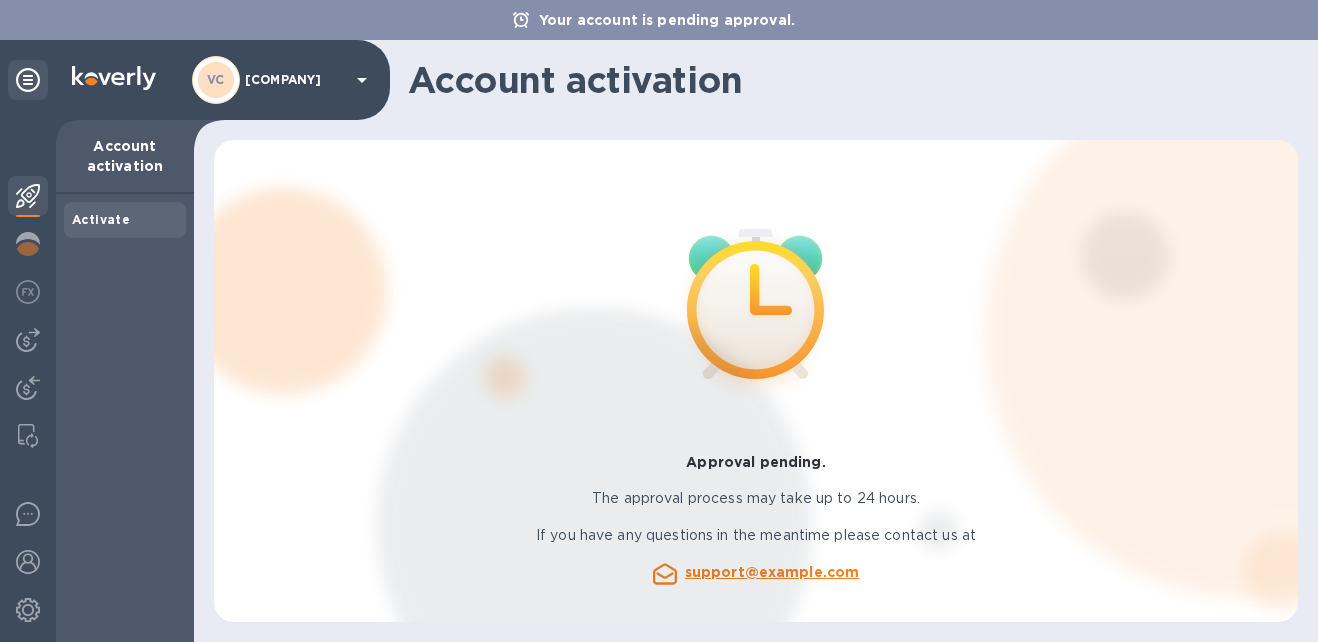 click at bounding box center [28, 80] 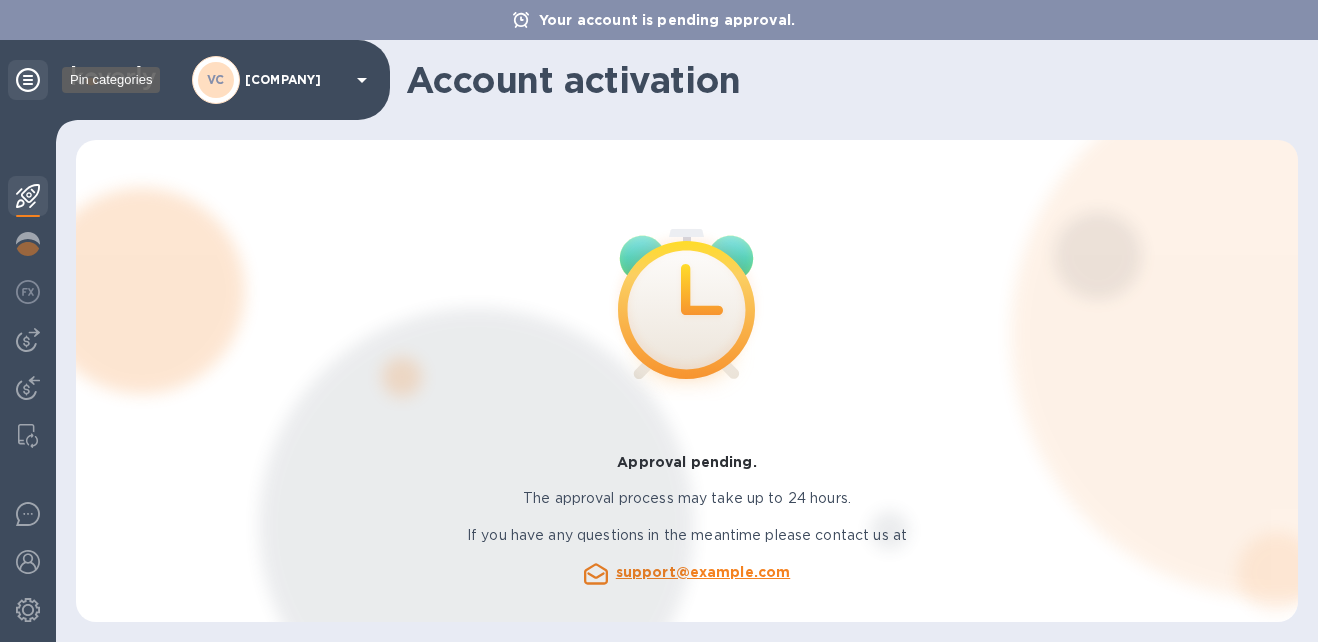 click 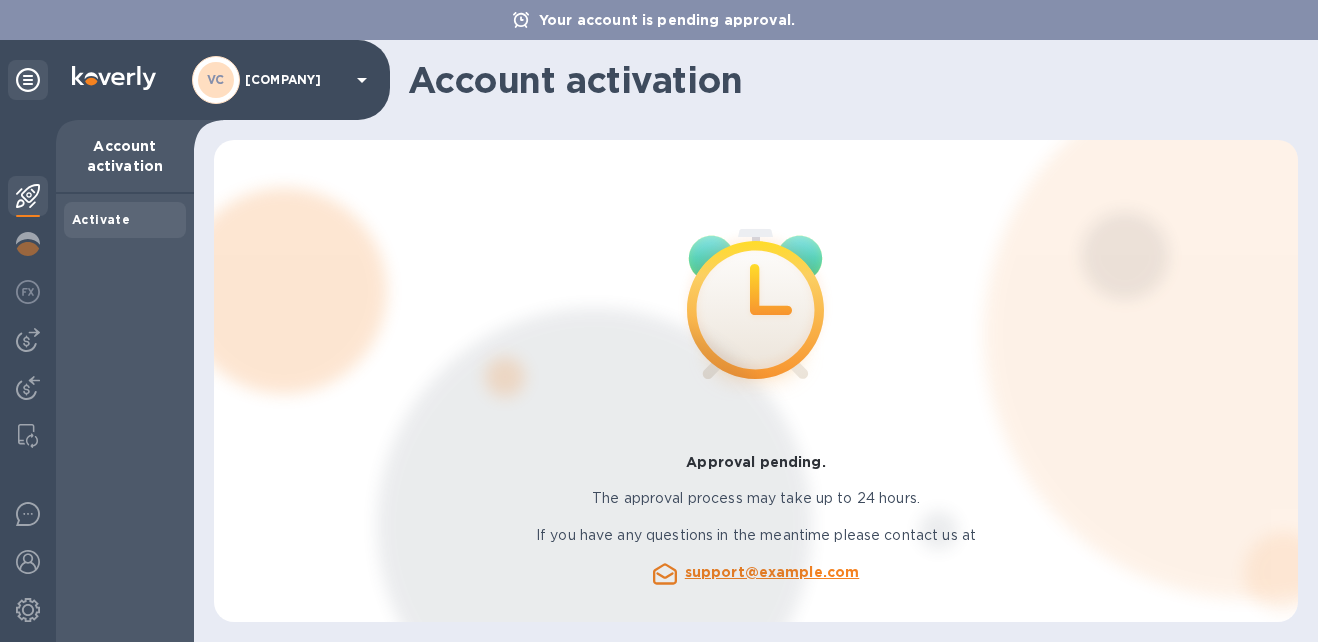 click on "Approval pending. The approval process may take up to 24 hours. If you have any questions in the meantime please contact us at support@example.com" at bounding box center (756, 378) 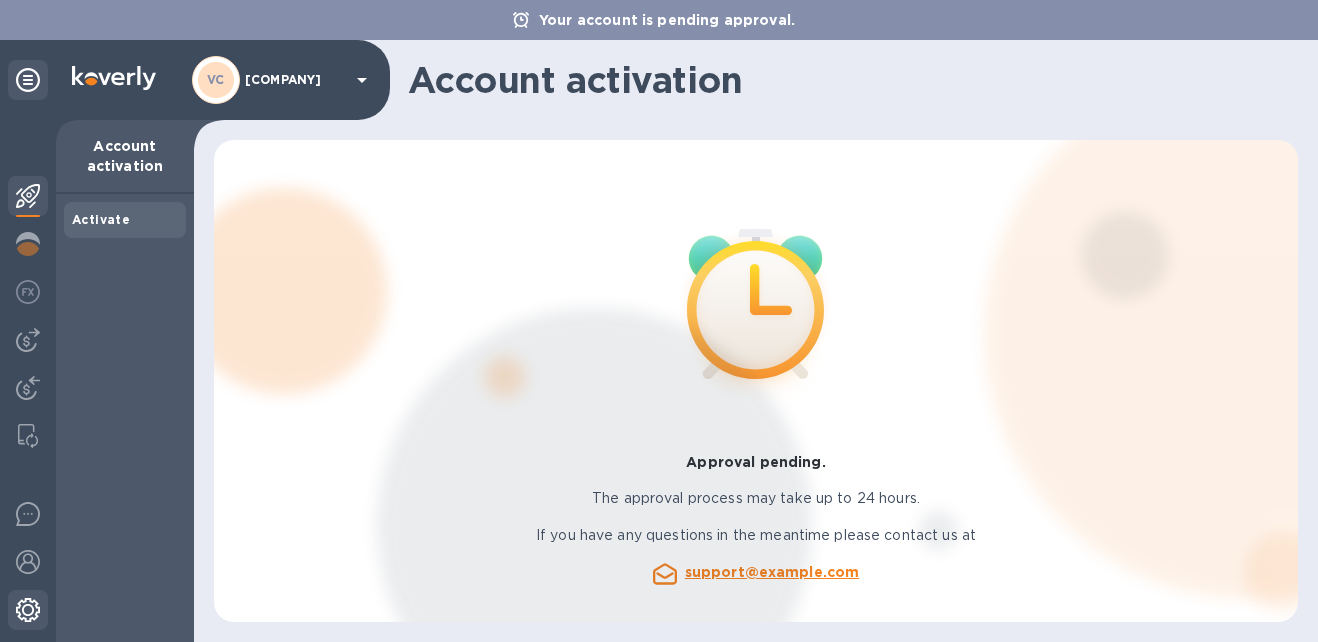 click at bounding box center (28, 610) 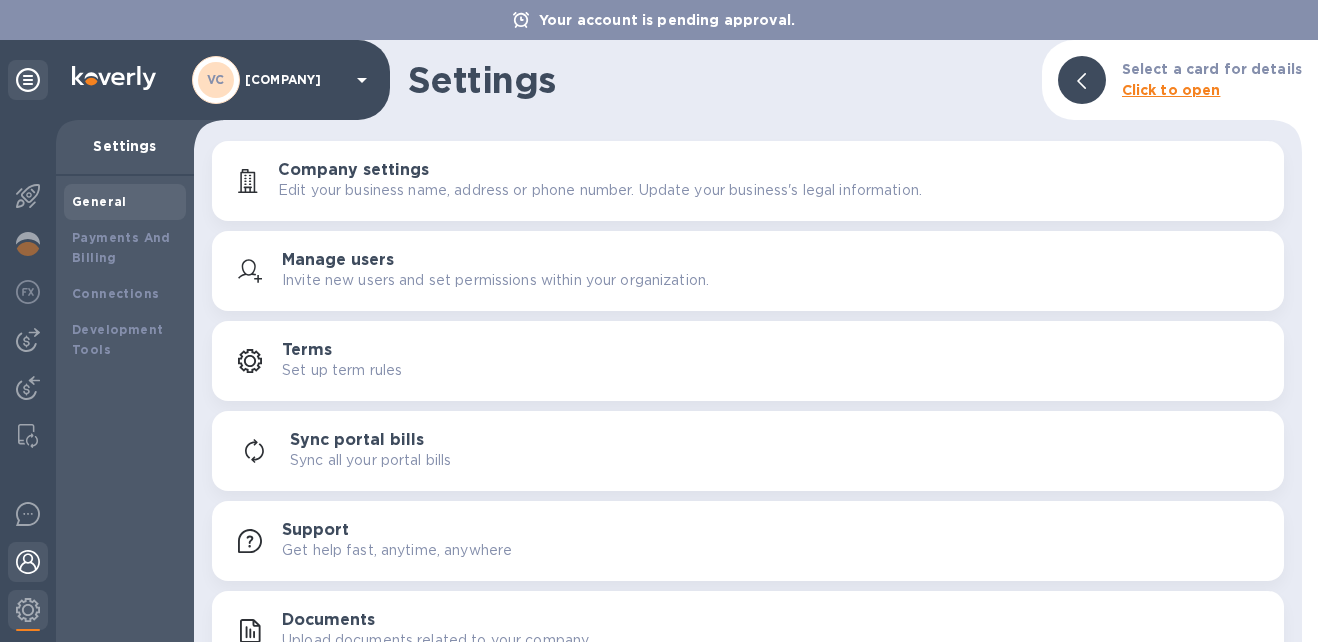click at bounding box center (28, 562) 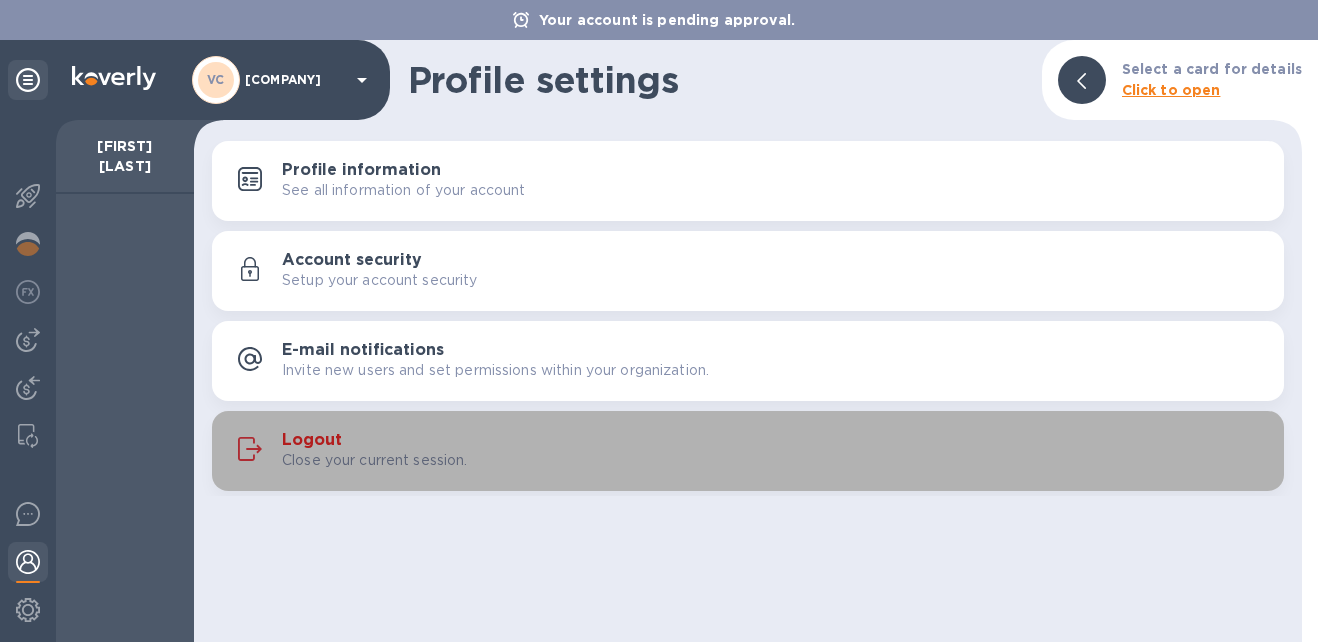 click on "Logout" at bounding box center (312, 440) 